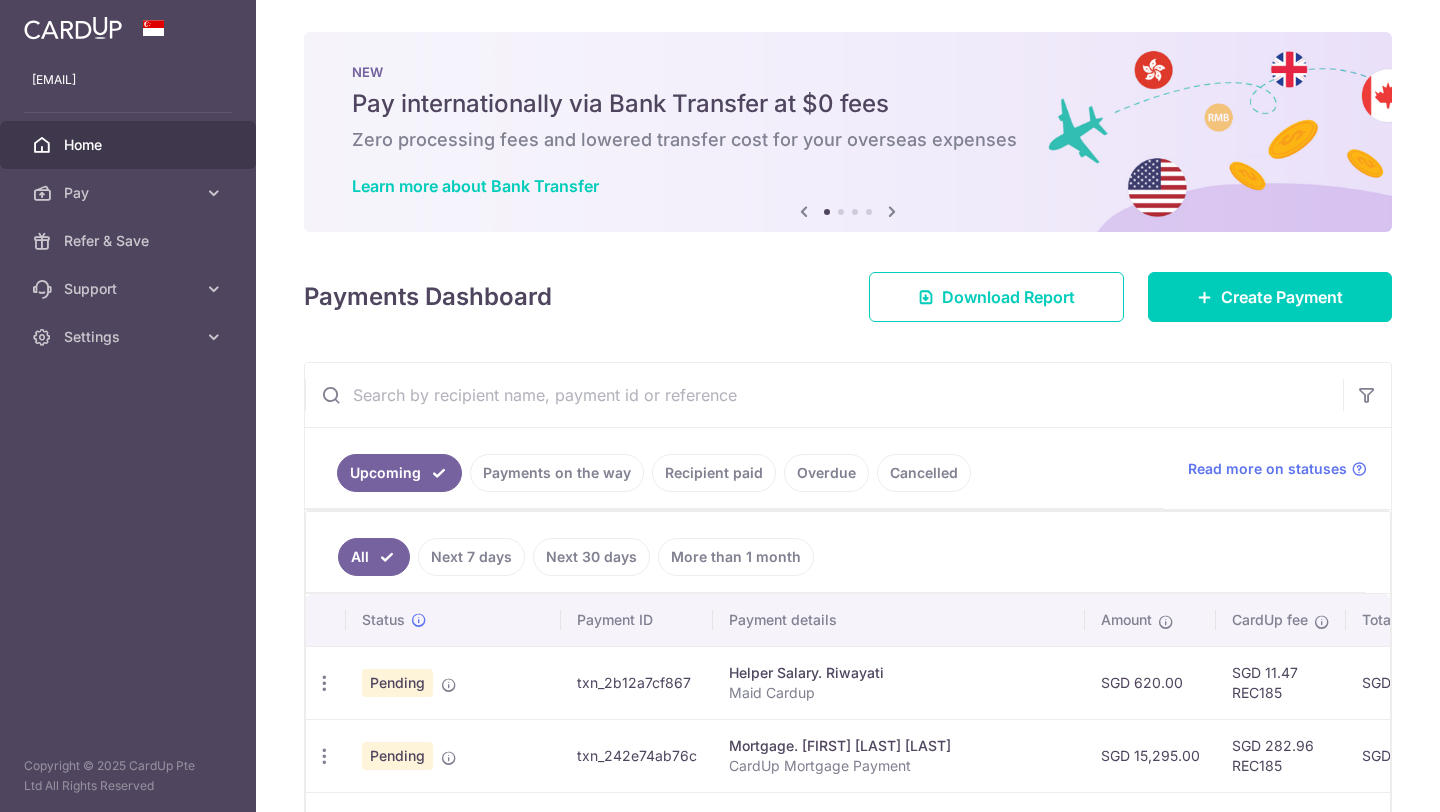 scroll, scrollTop: 0, scrollLeft: 0, axis: both 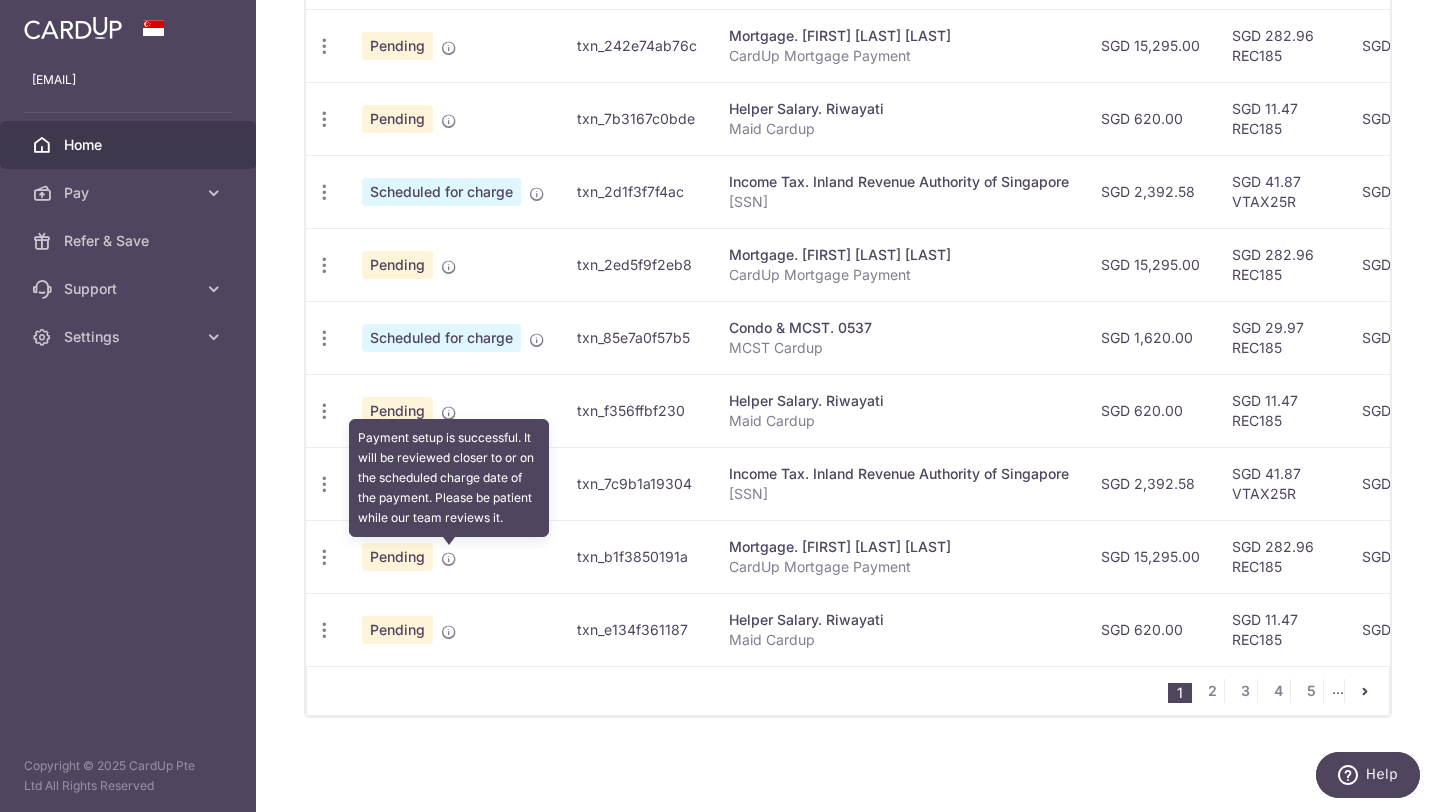 click at bounding box center (449, 559) 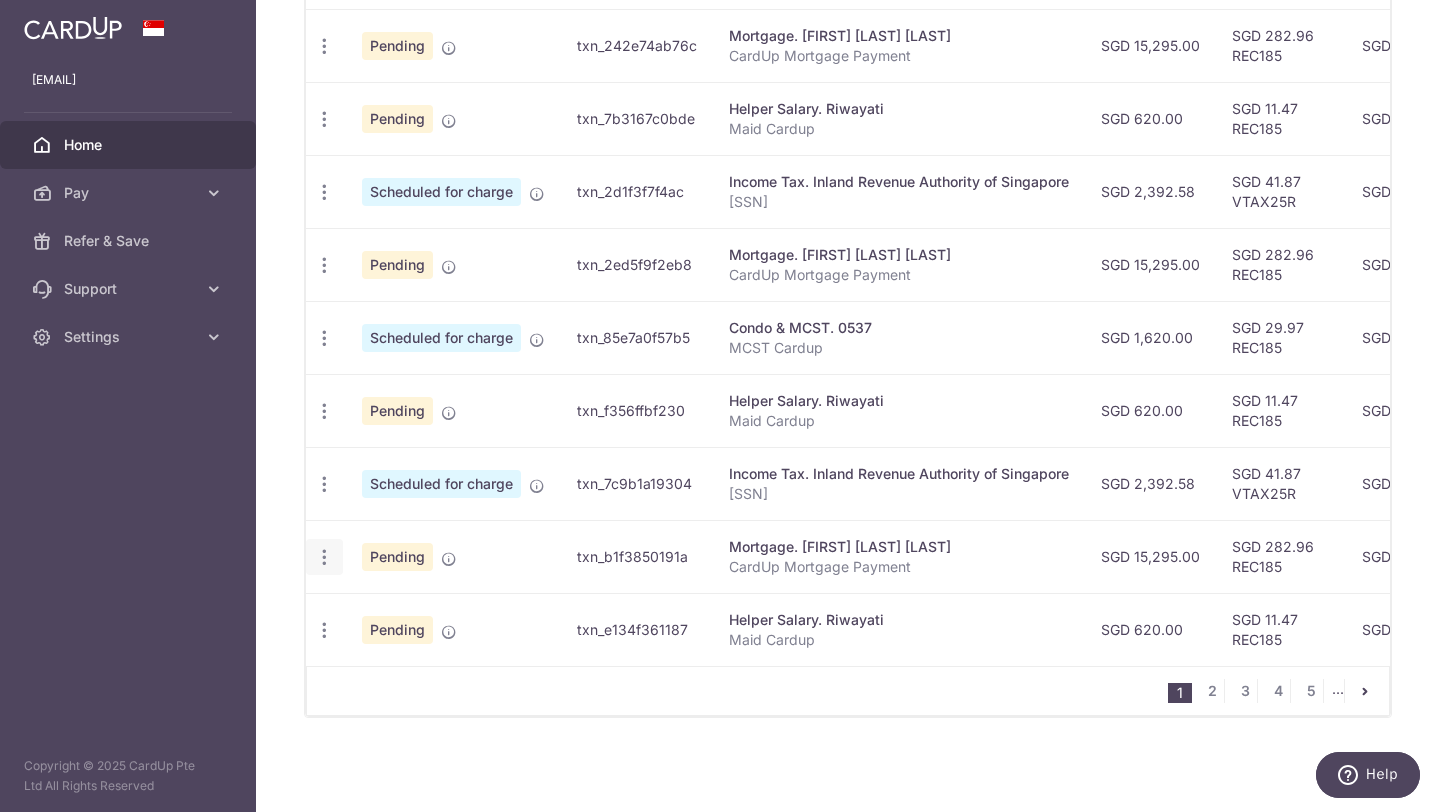 click at bounding box center (324, -27) 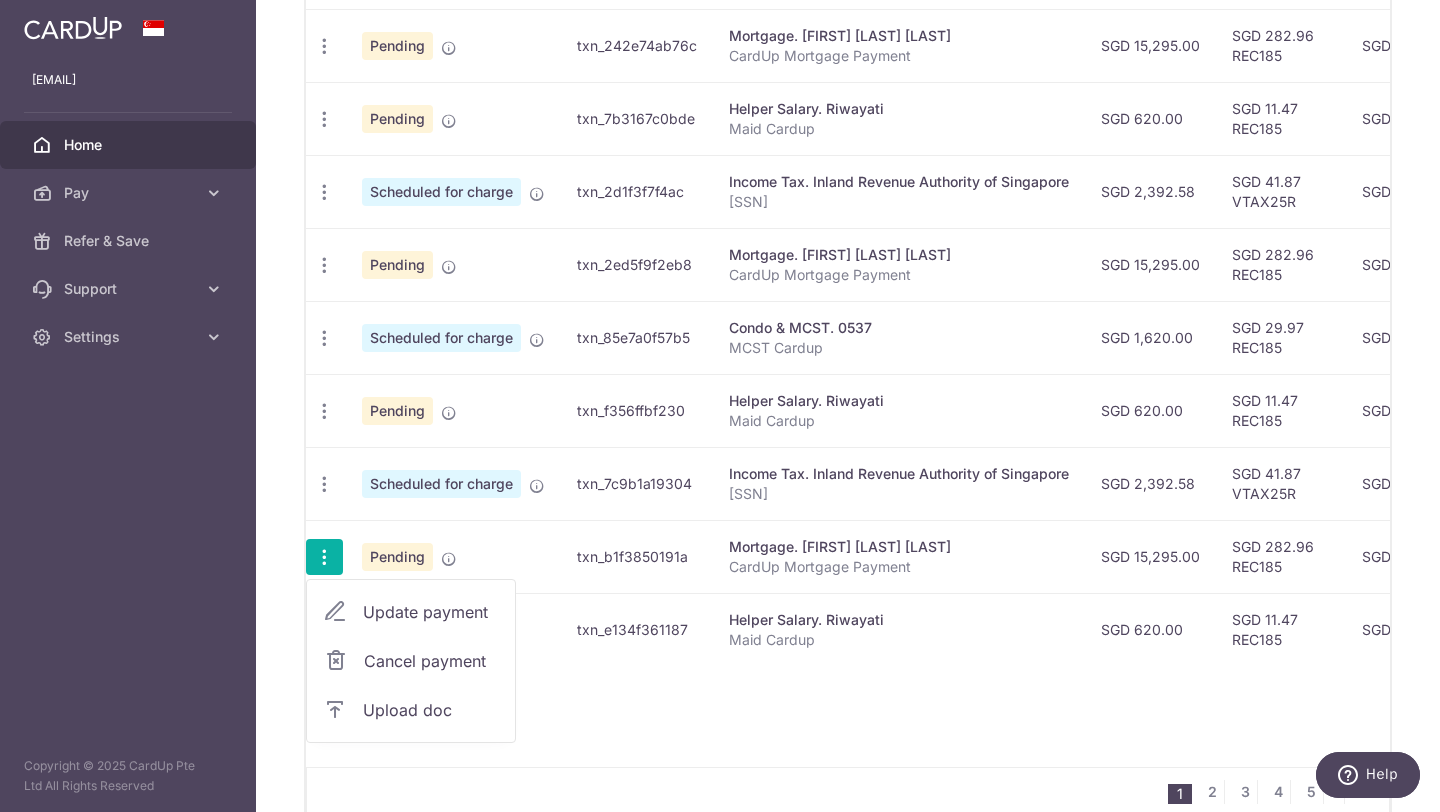 click on "Update payment" at bounding box center [431, 612] 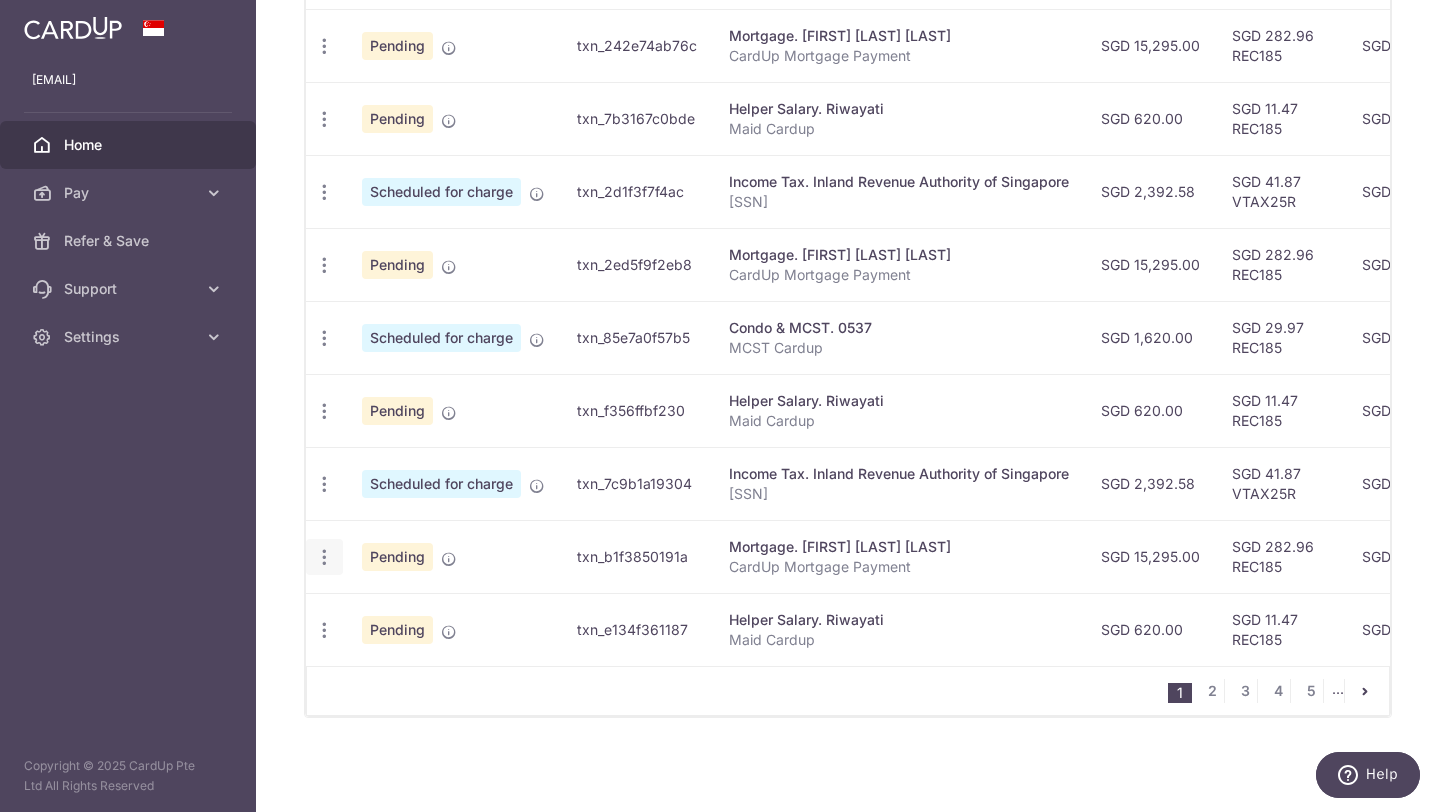 click at bounding box center [324, -27] 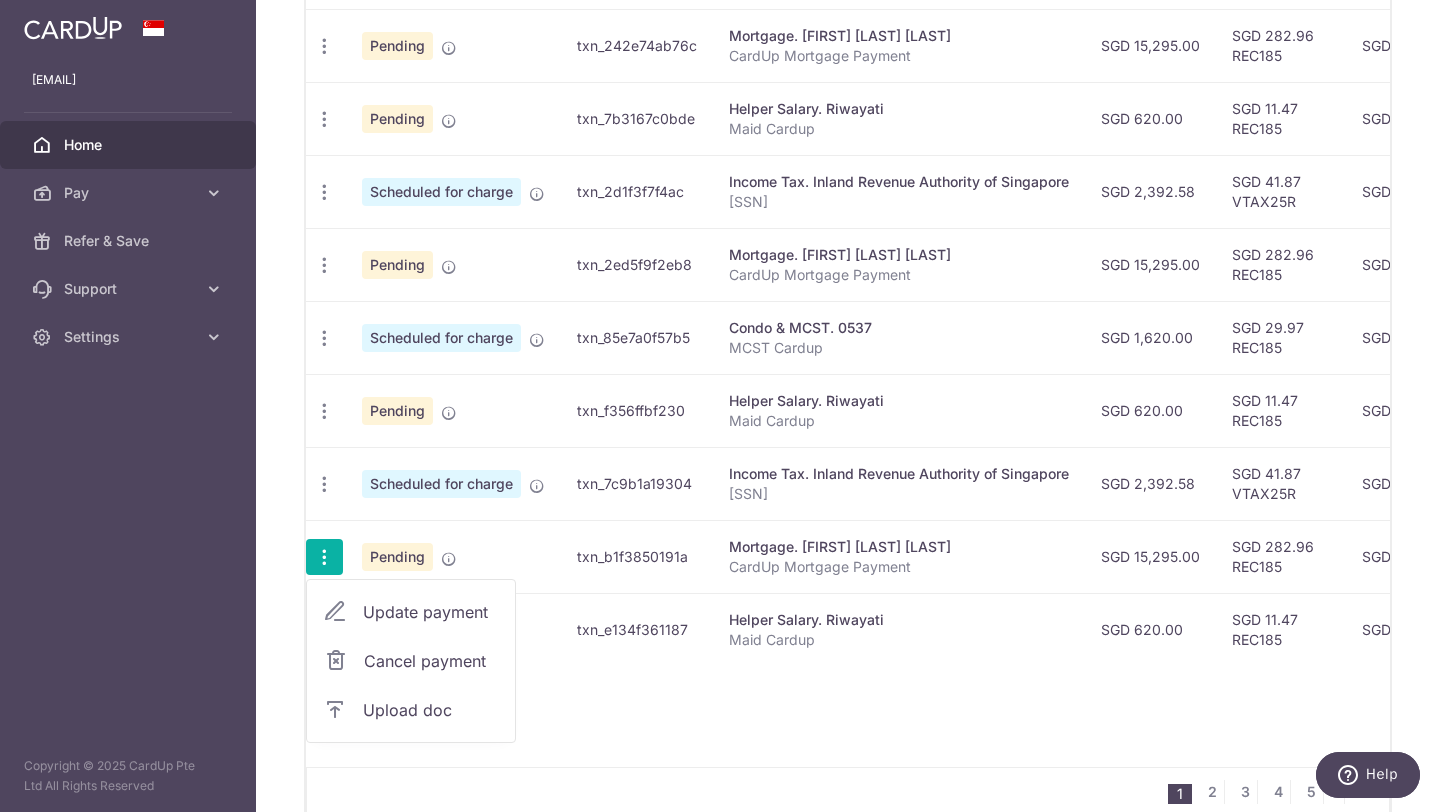 click on "Update payment" at bounding box center (431, 612) 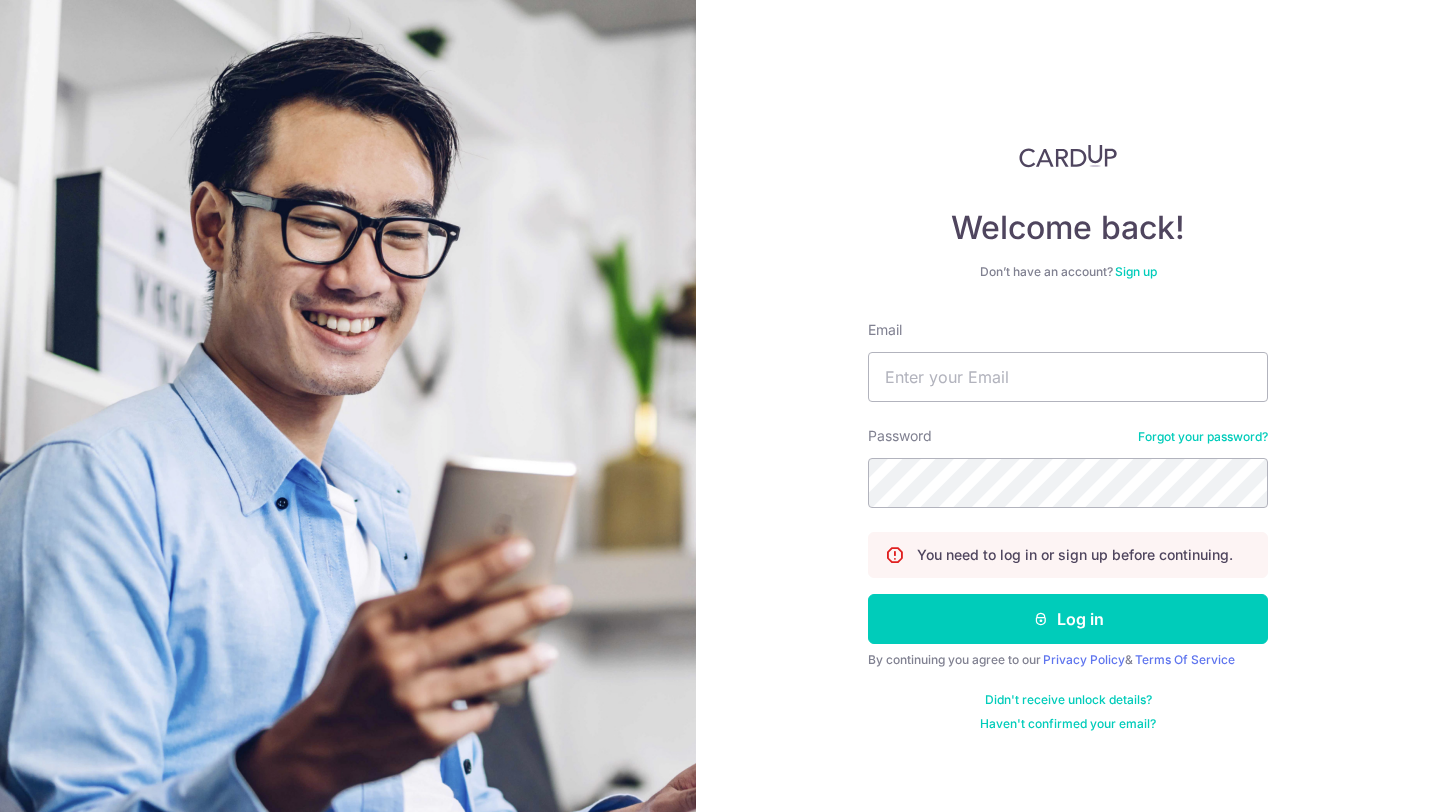 scroll, scrollTop: 0, scrollLeft: 0, axis: both 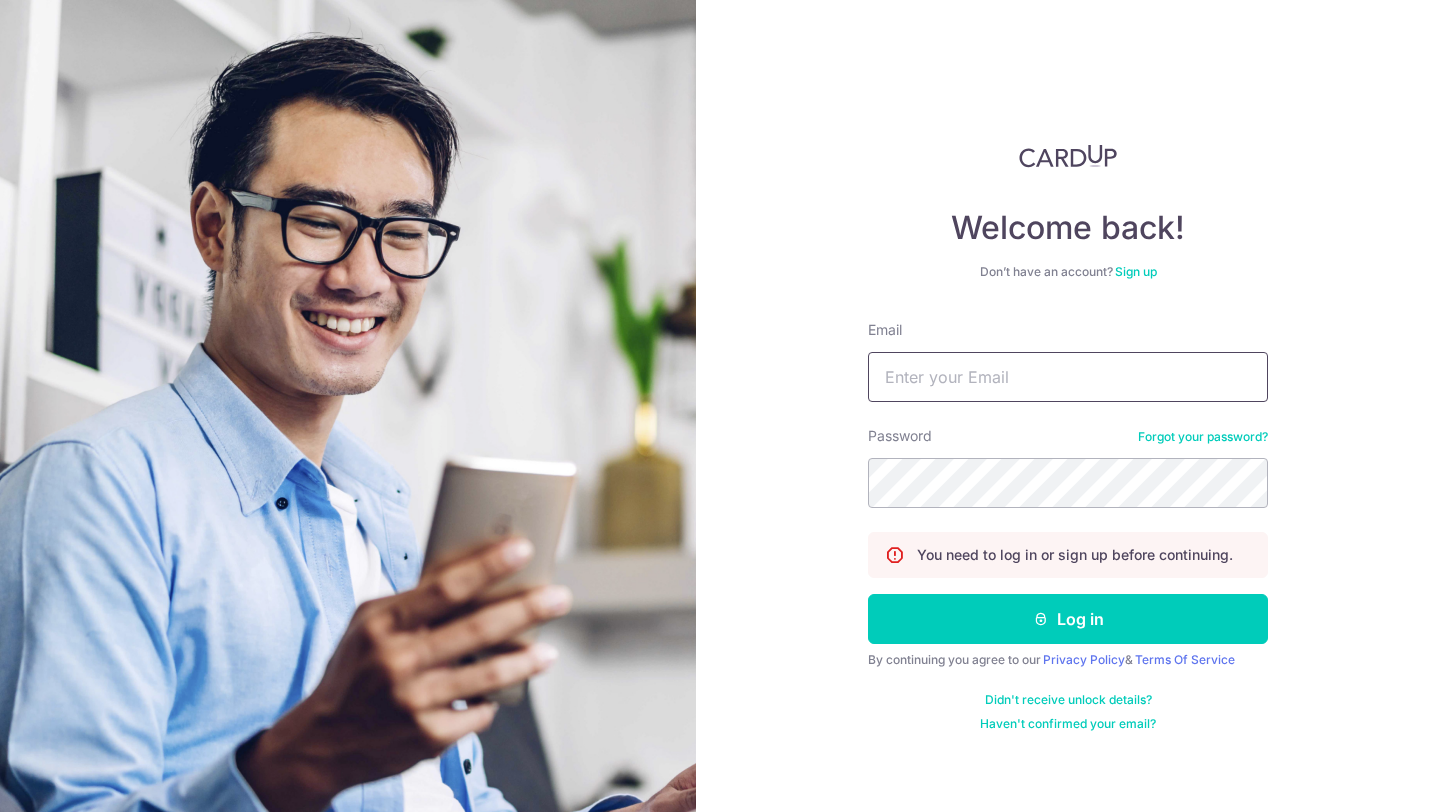 click on "Email" at bounding box center [1068, 377] 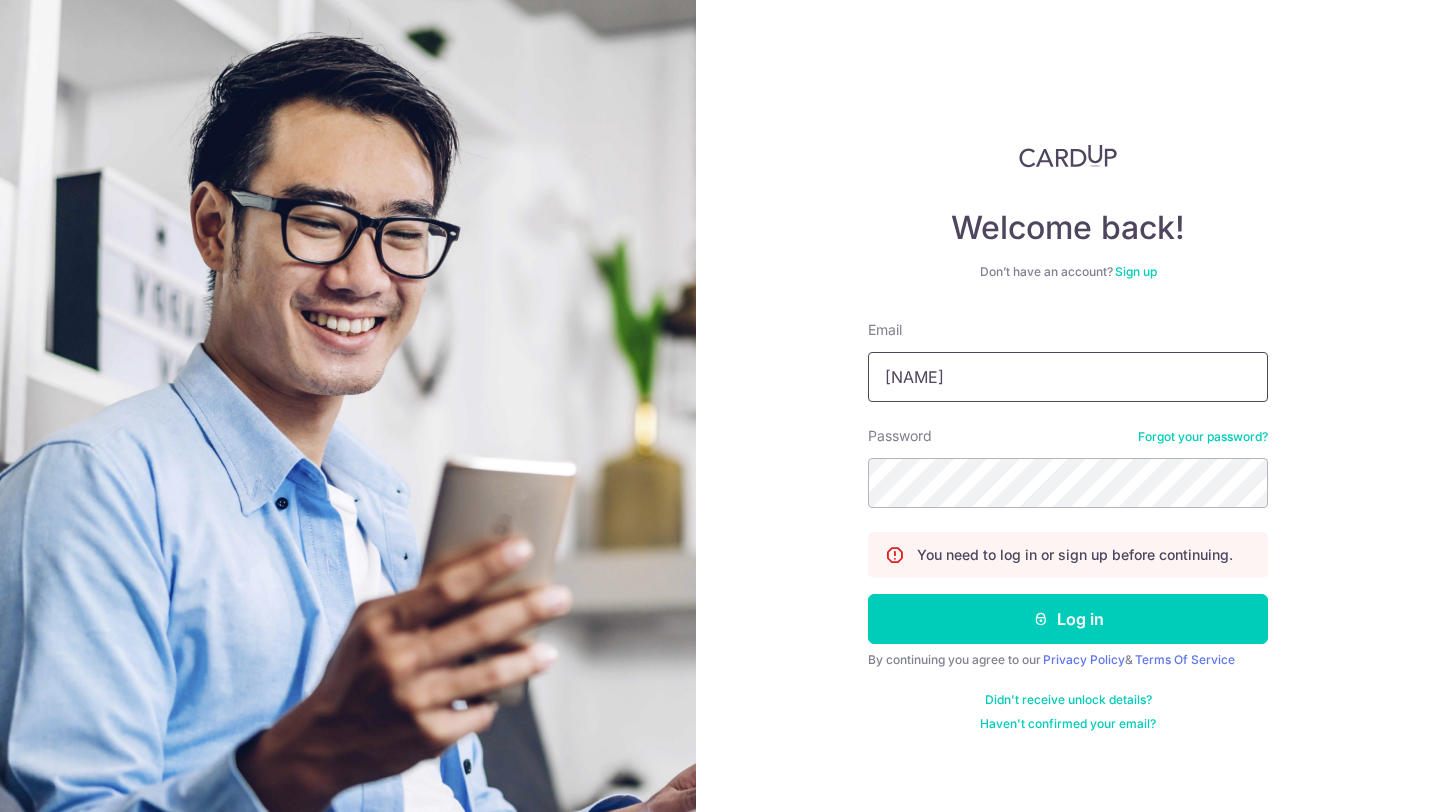 type on "[EMAIL]" 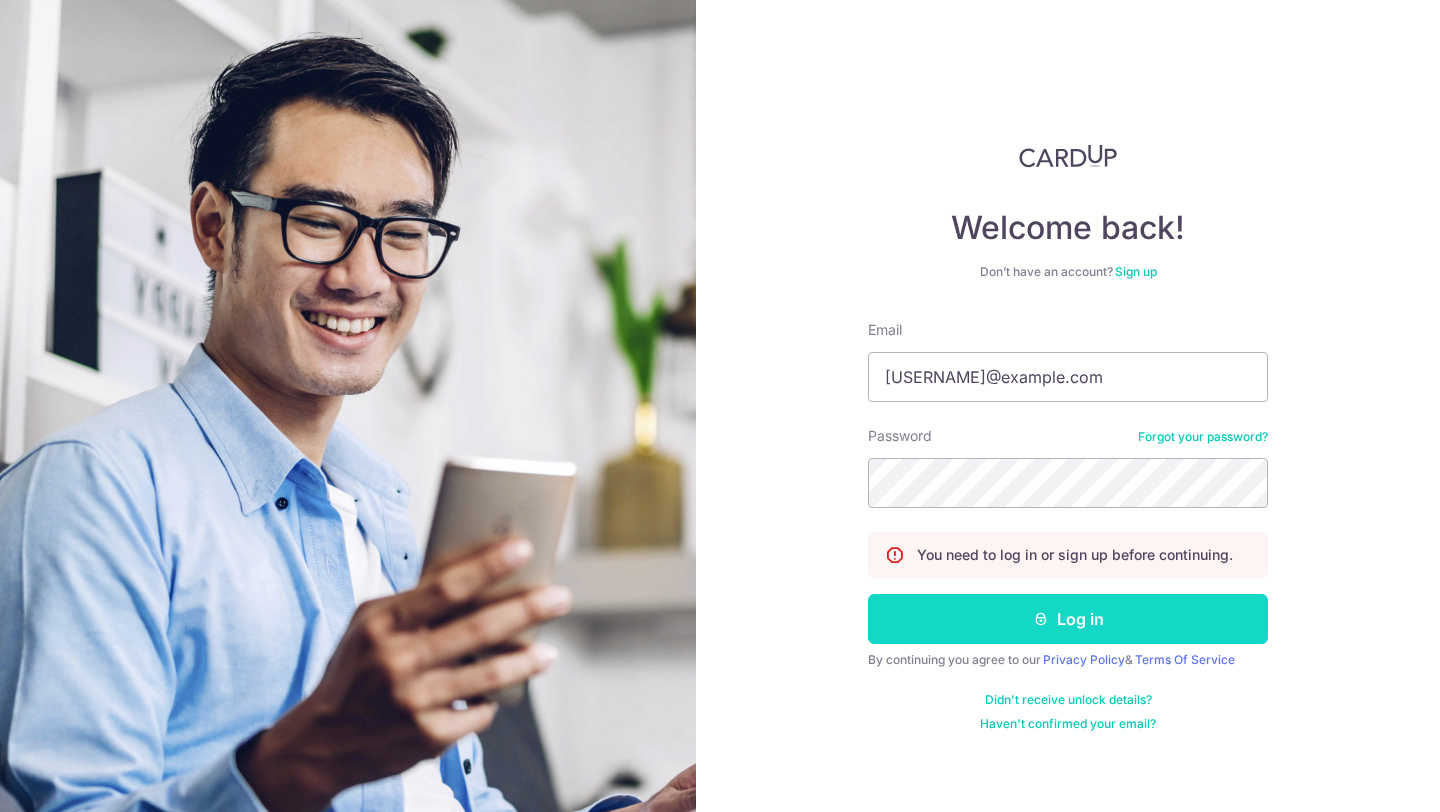 click on "Log in" at bounding box center (1068, 619) 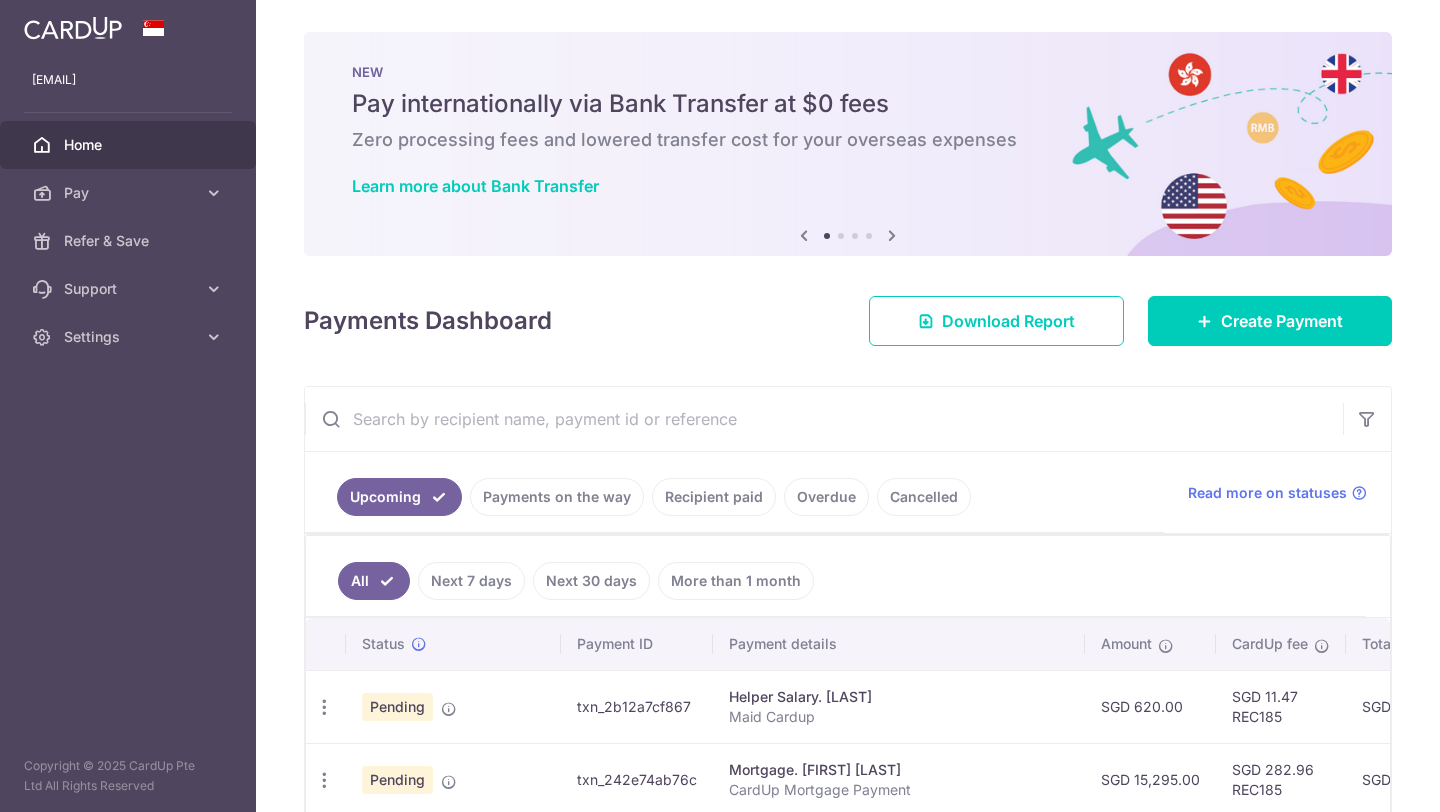 scroll, scrollTop: 0, scrollLeft: 0, axis: both 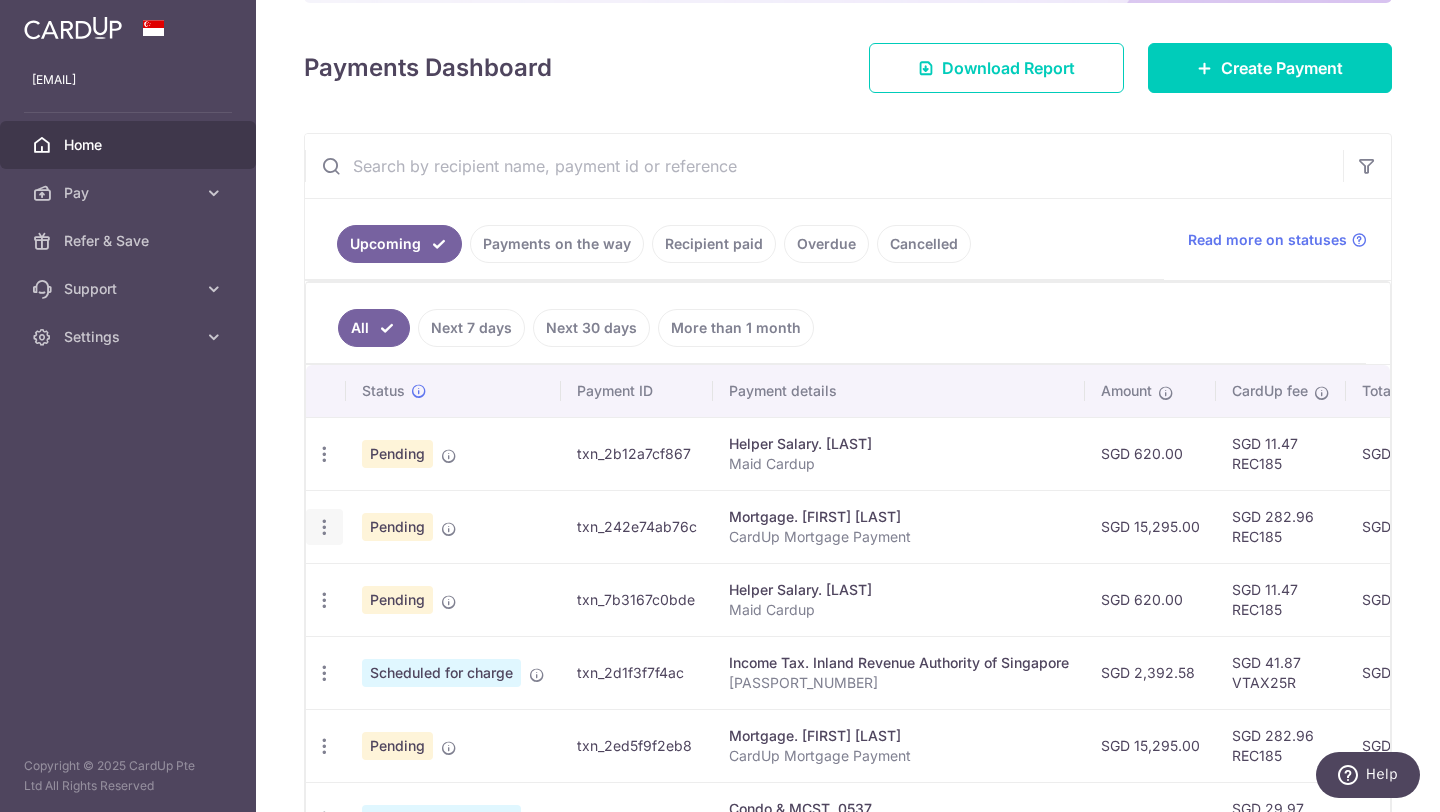 click at bounding box center (324, 454) 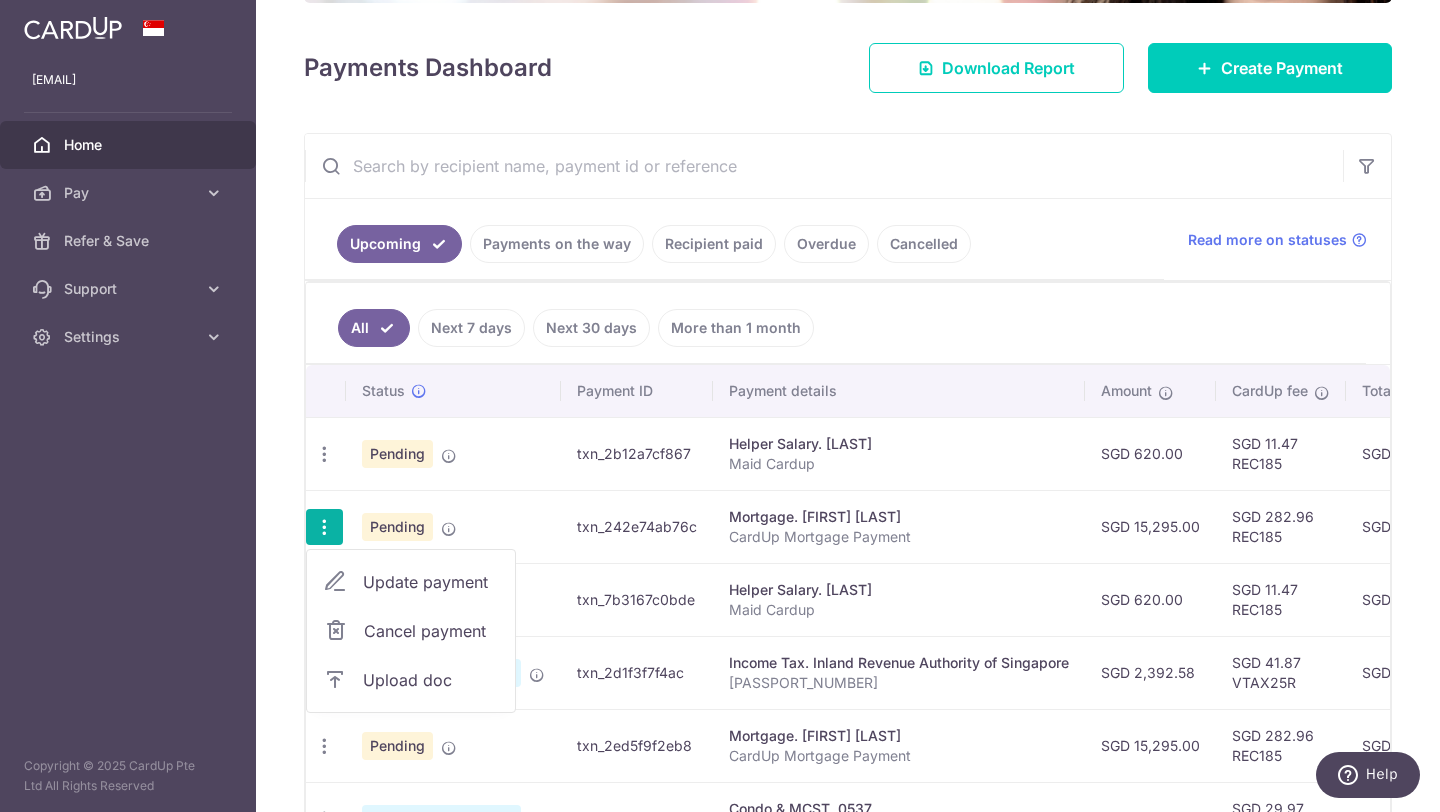 click on "Upload doc" at bounding box center [431, 680] 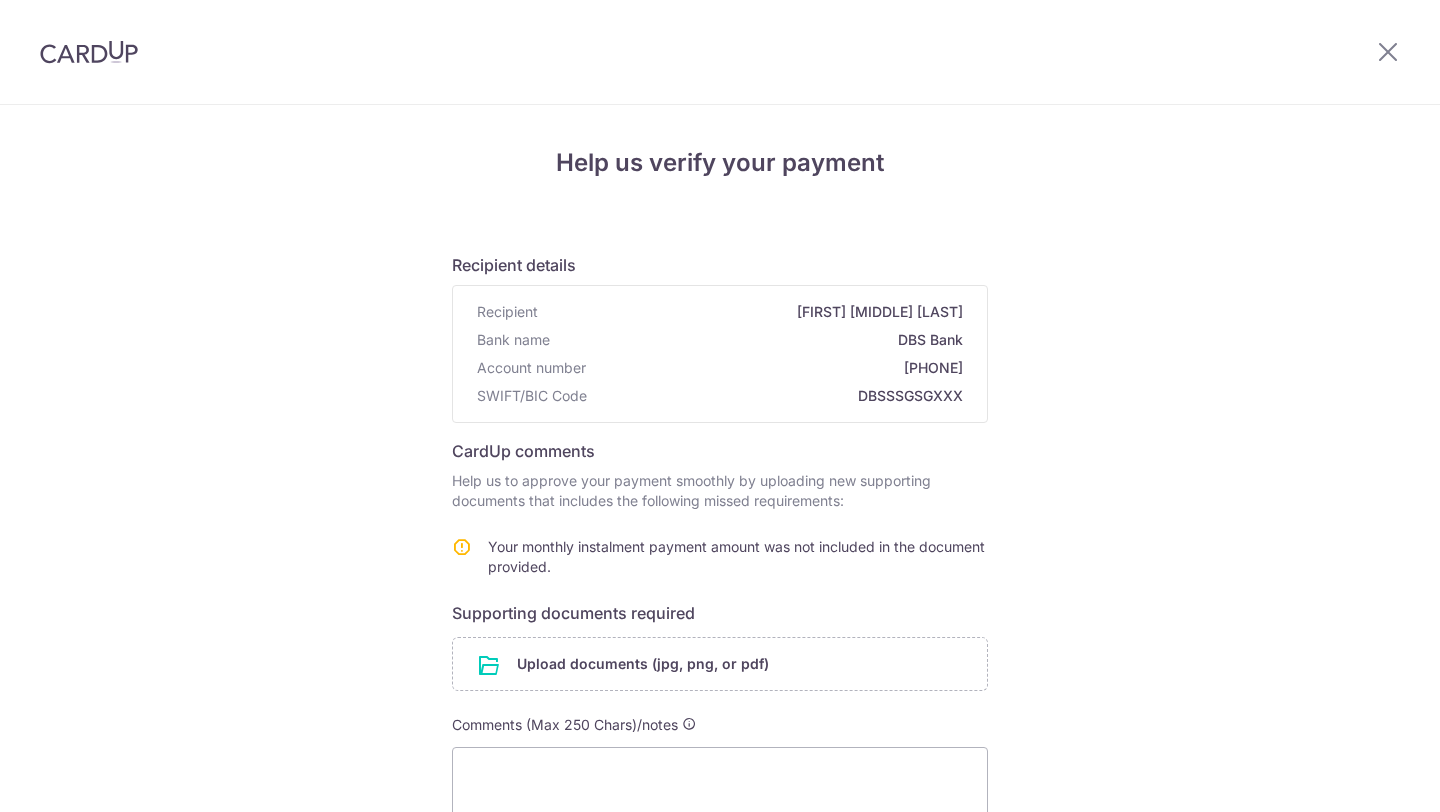 scroll, scrollTop: 0, scrollLeft: 0, axis: both 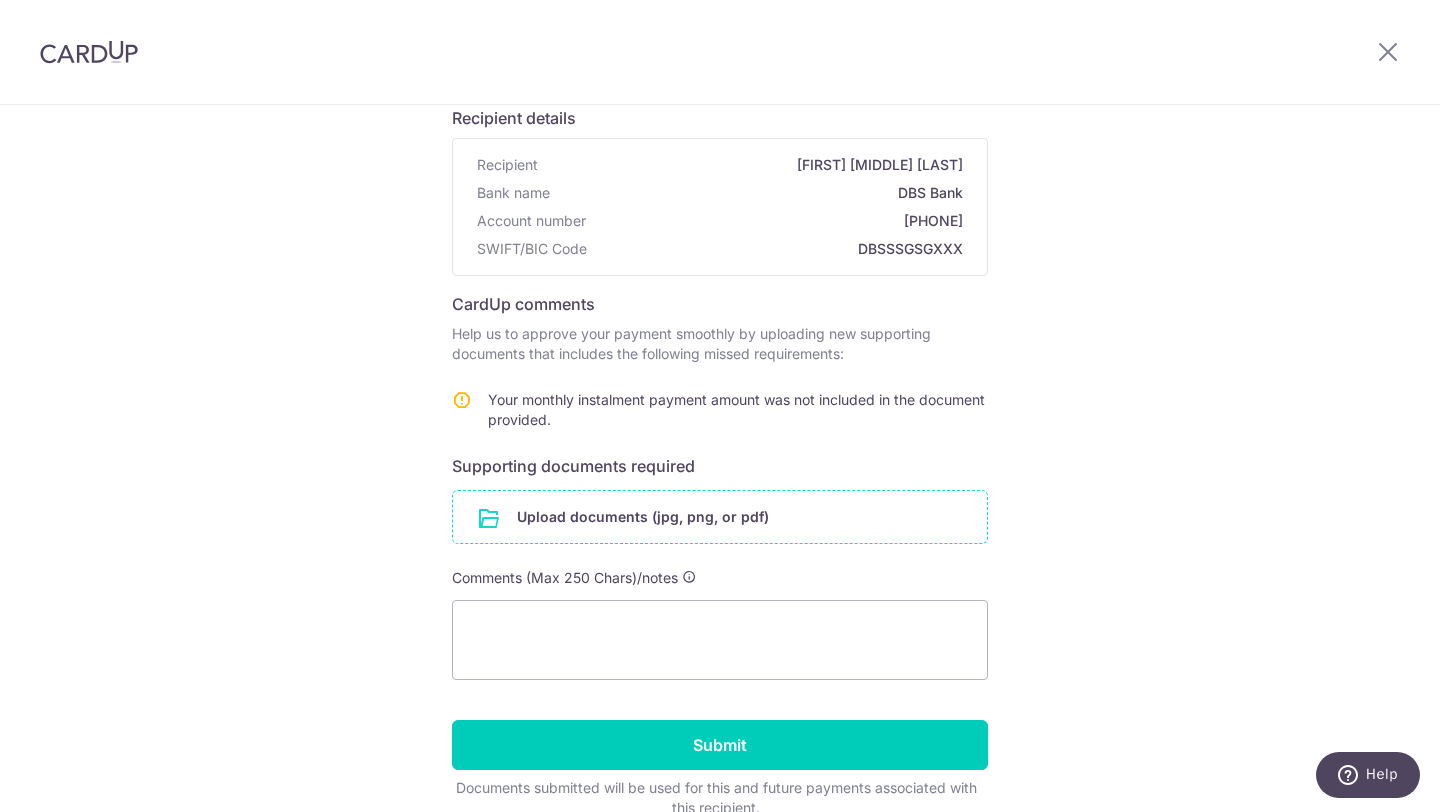 click at bounding box center [720, 517] 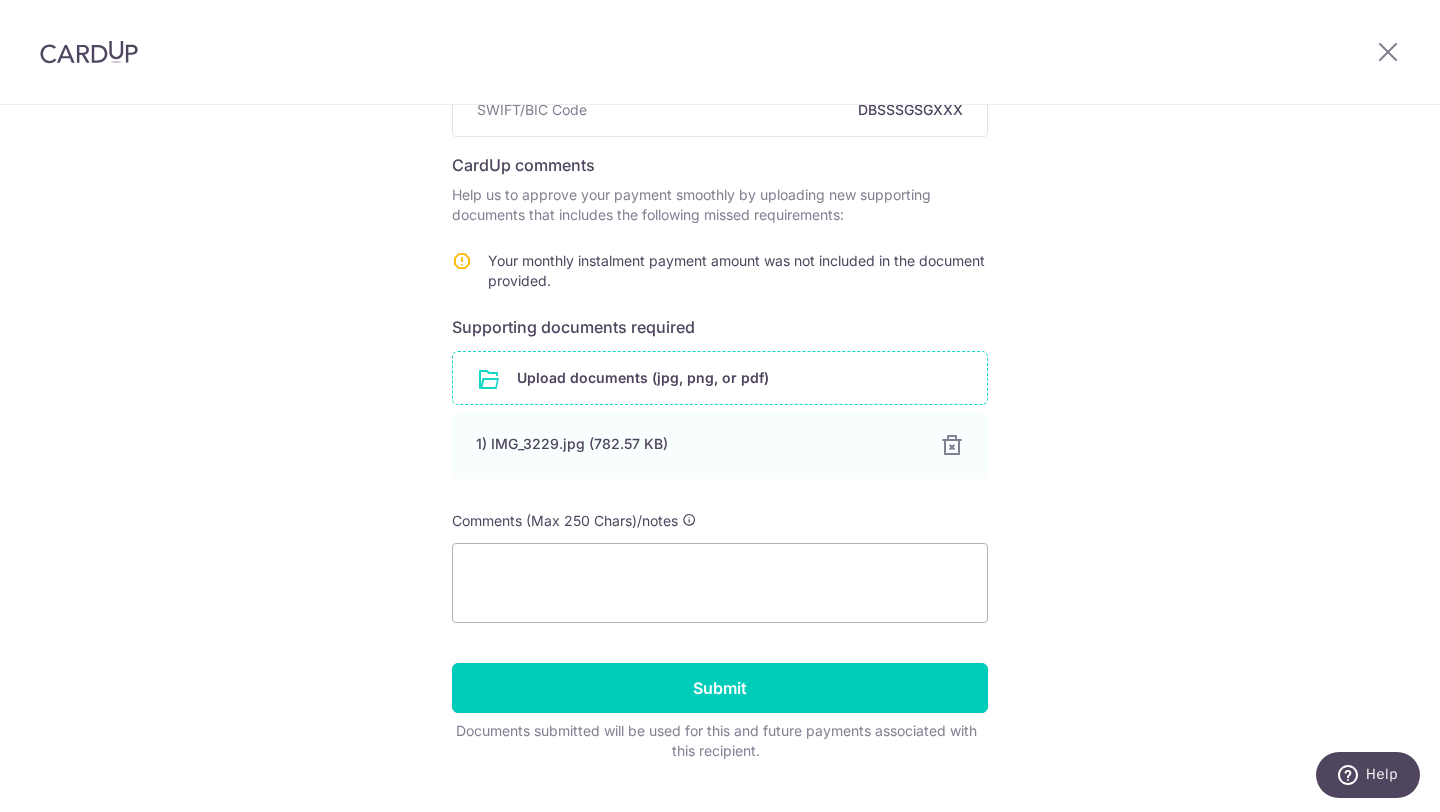 scroll, scrollTop: 291, scrollLeft: 0, axis: vertical 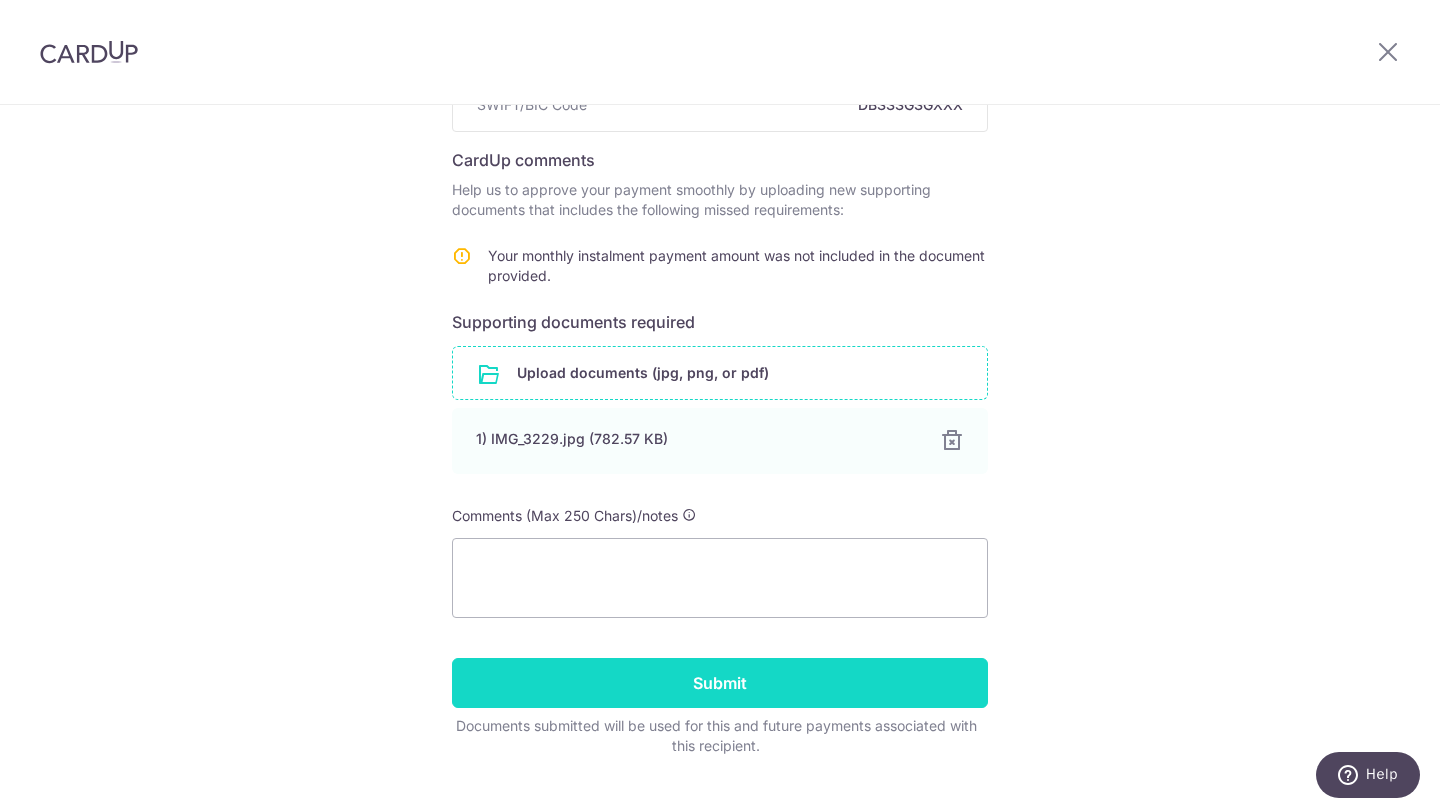 click on "Submit" at bounding box center [720, 683] 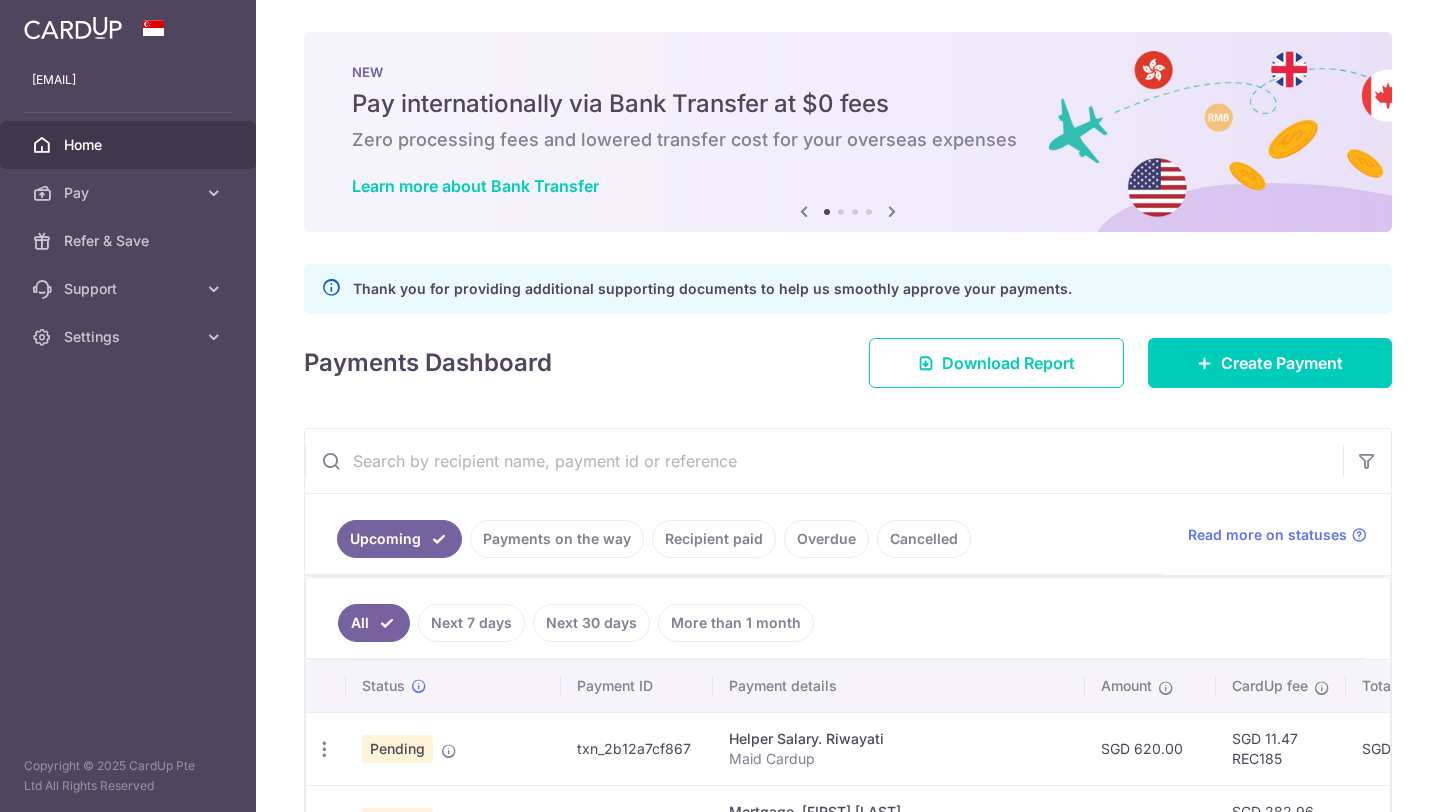 scroll, scrollTop: 0, scrollLeft: 0, axis: both 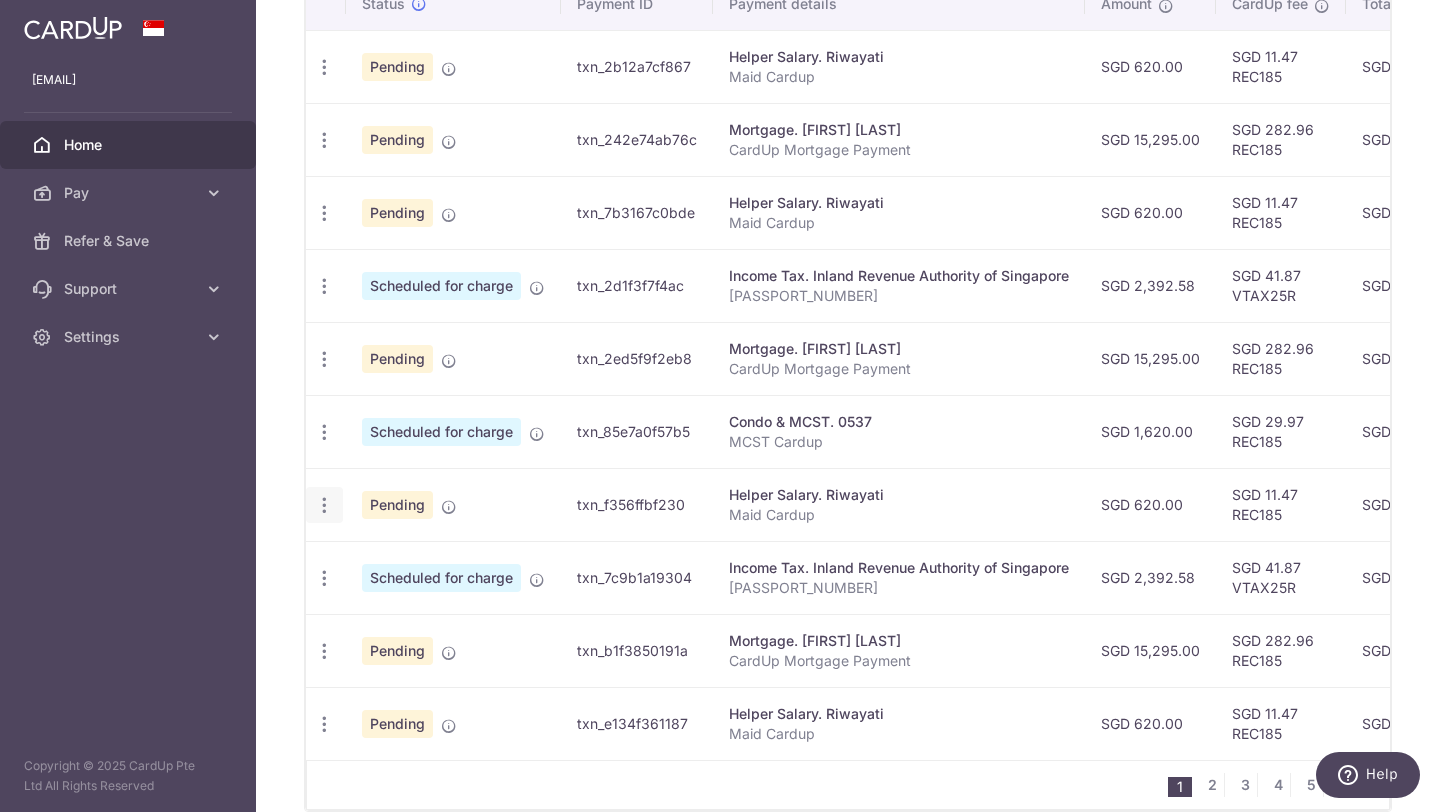 click at bounding box center [324, 67] 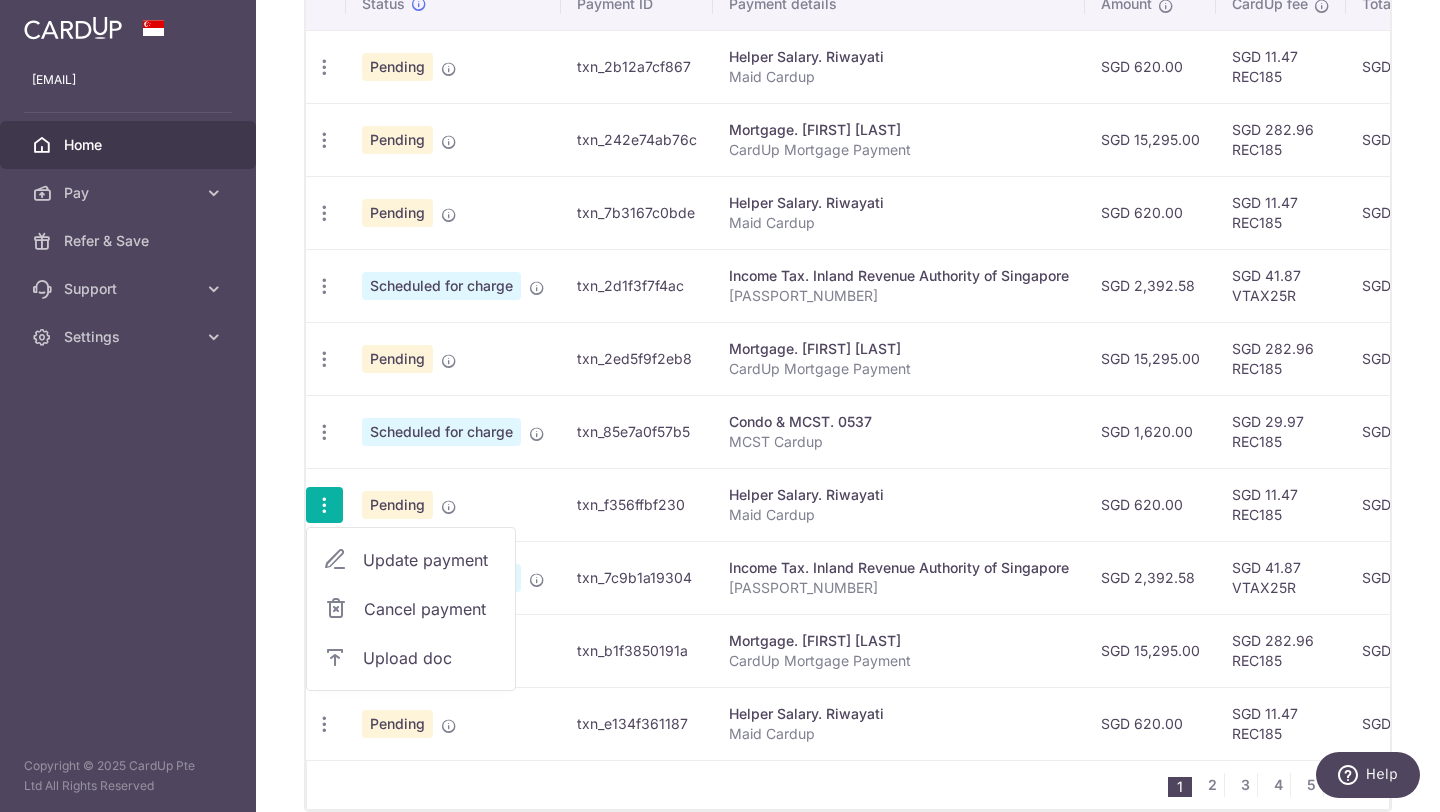 click on "Cancel payment" at bounding box center [431, 609] 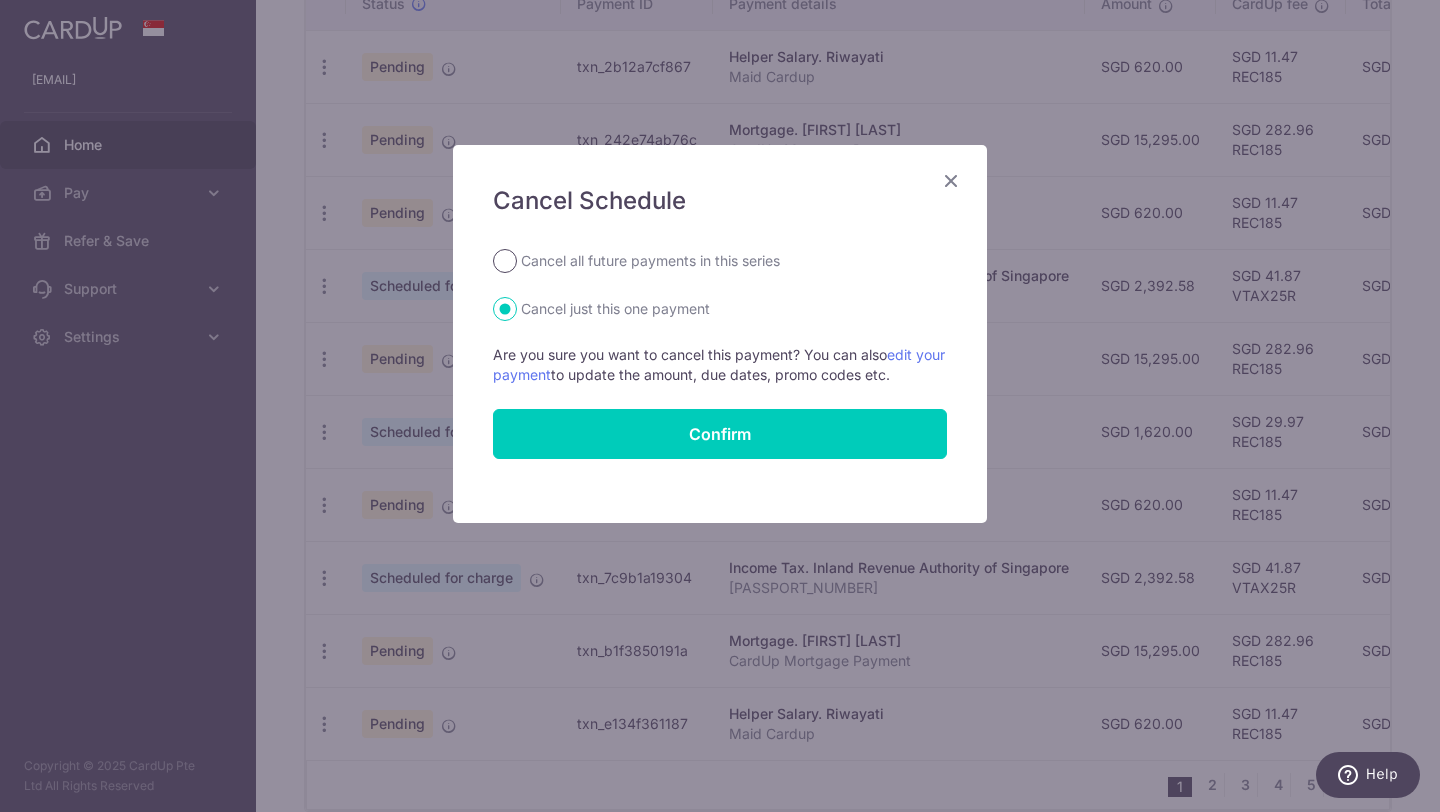 click on "Cancel all future payments in this series" at bounding box center (505, 261) 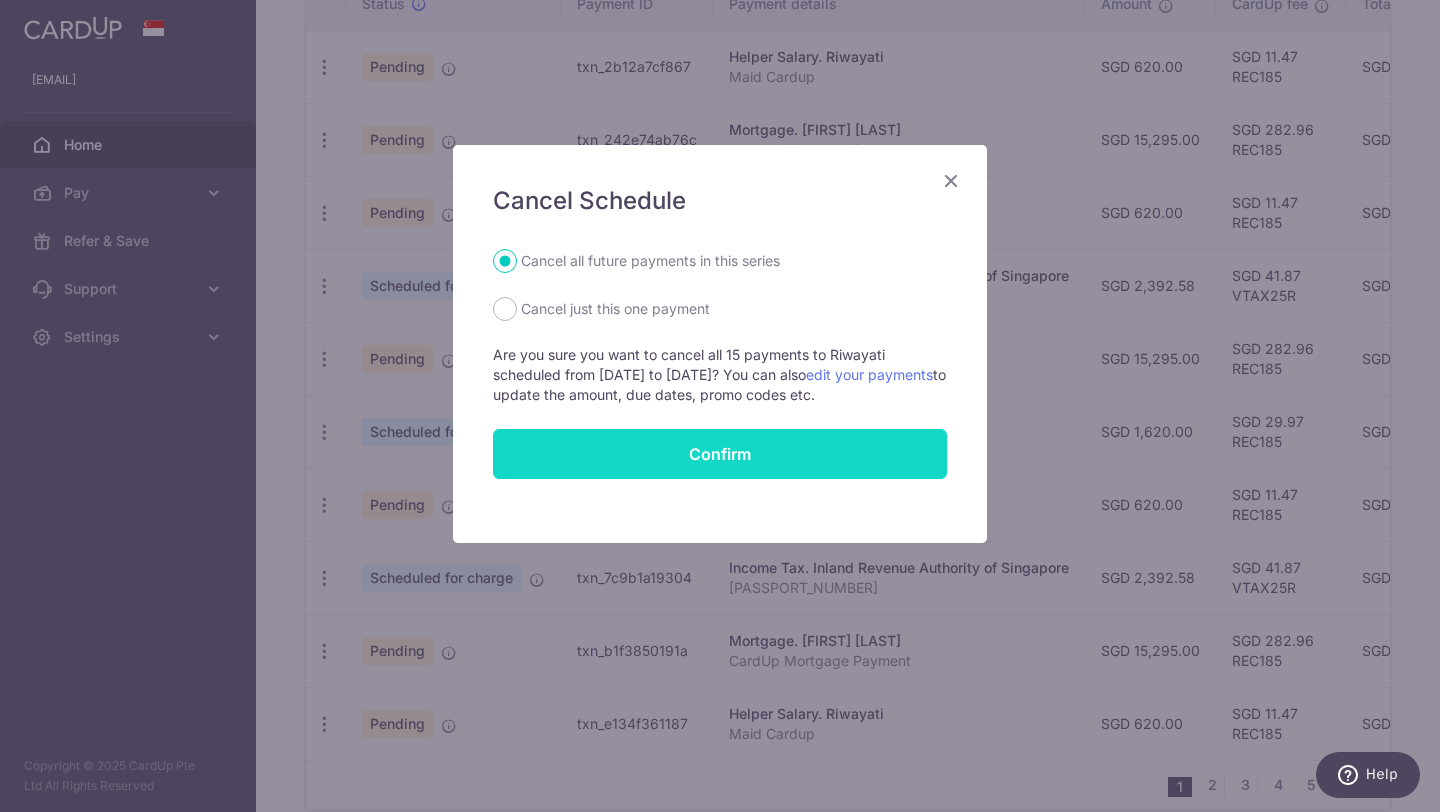 click on "Confirm" at bounding box center [720, 454] 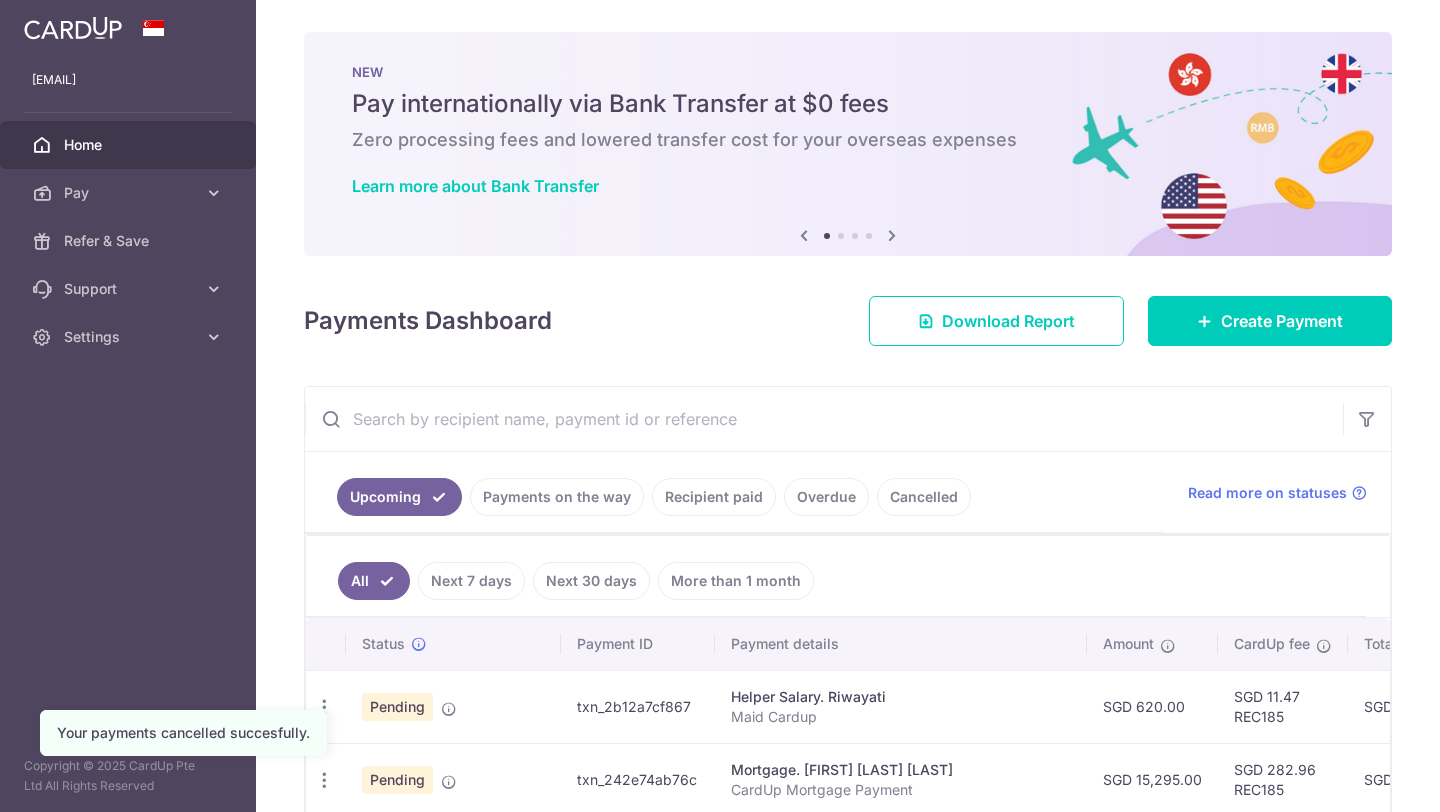 scroll, scrollTop: 0, scrollLeft: 0, axis: both 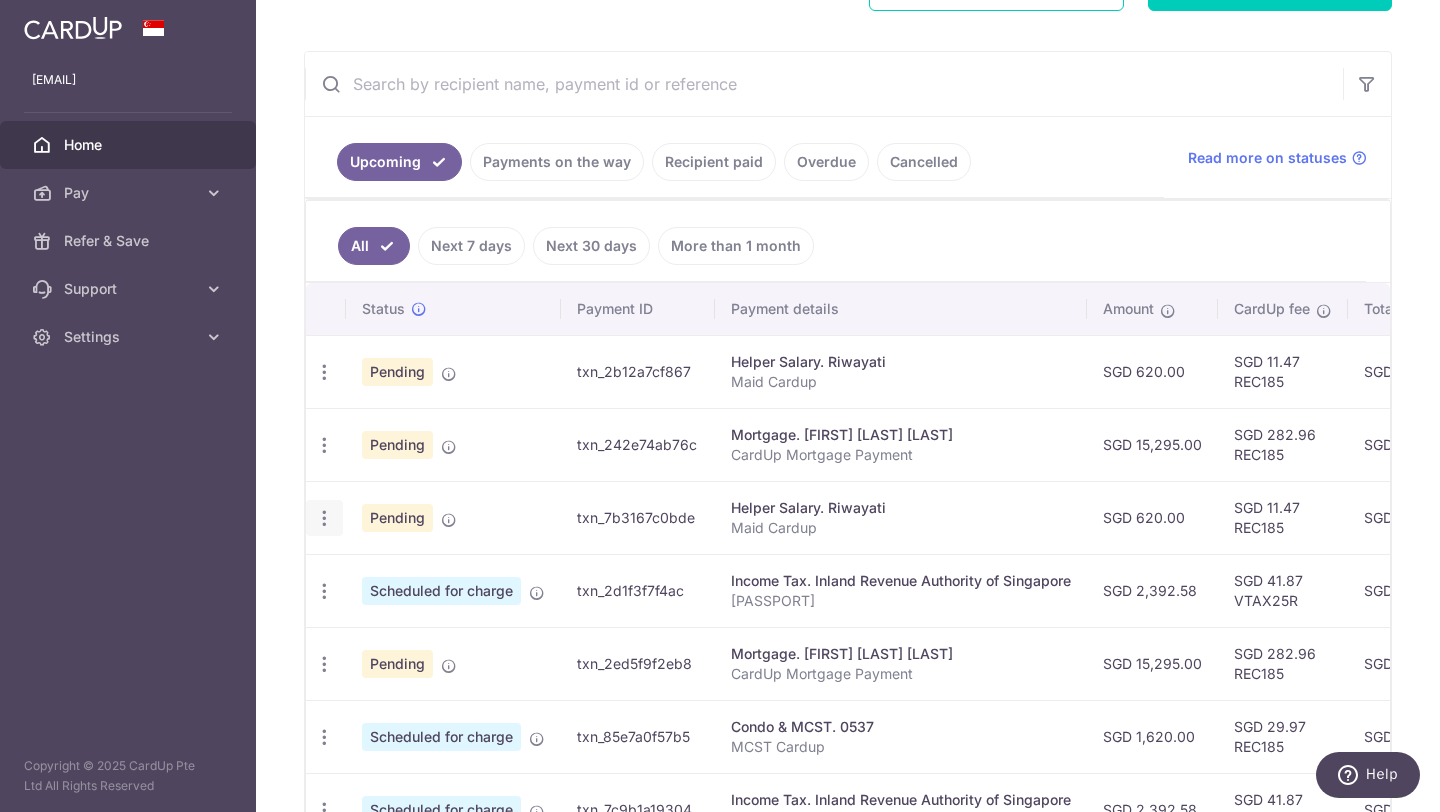 click at bounding box center [324, 372] 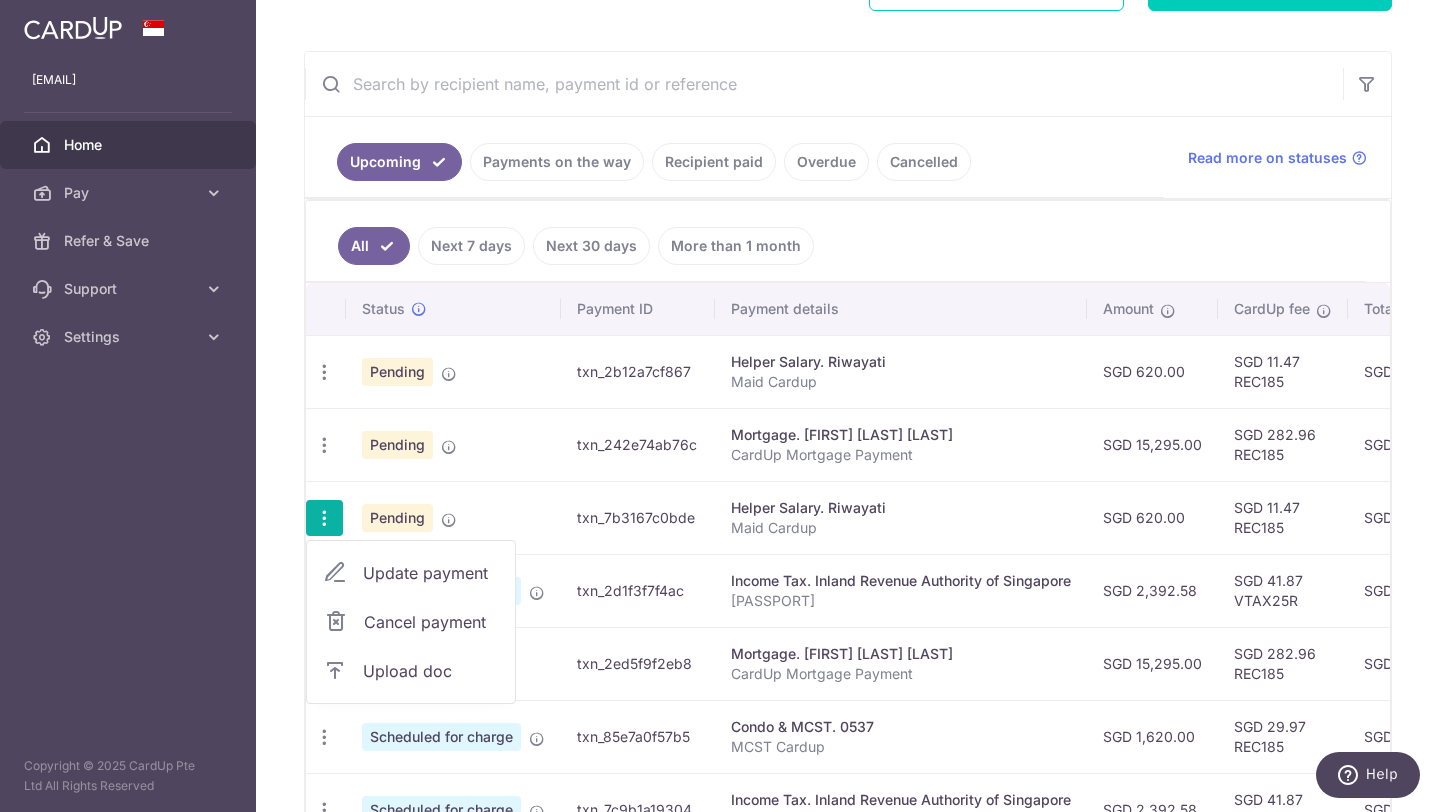 click on "Cancel payment" at bounding box center (431, 622) 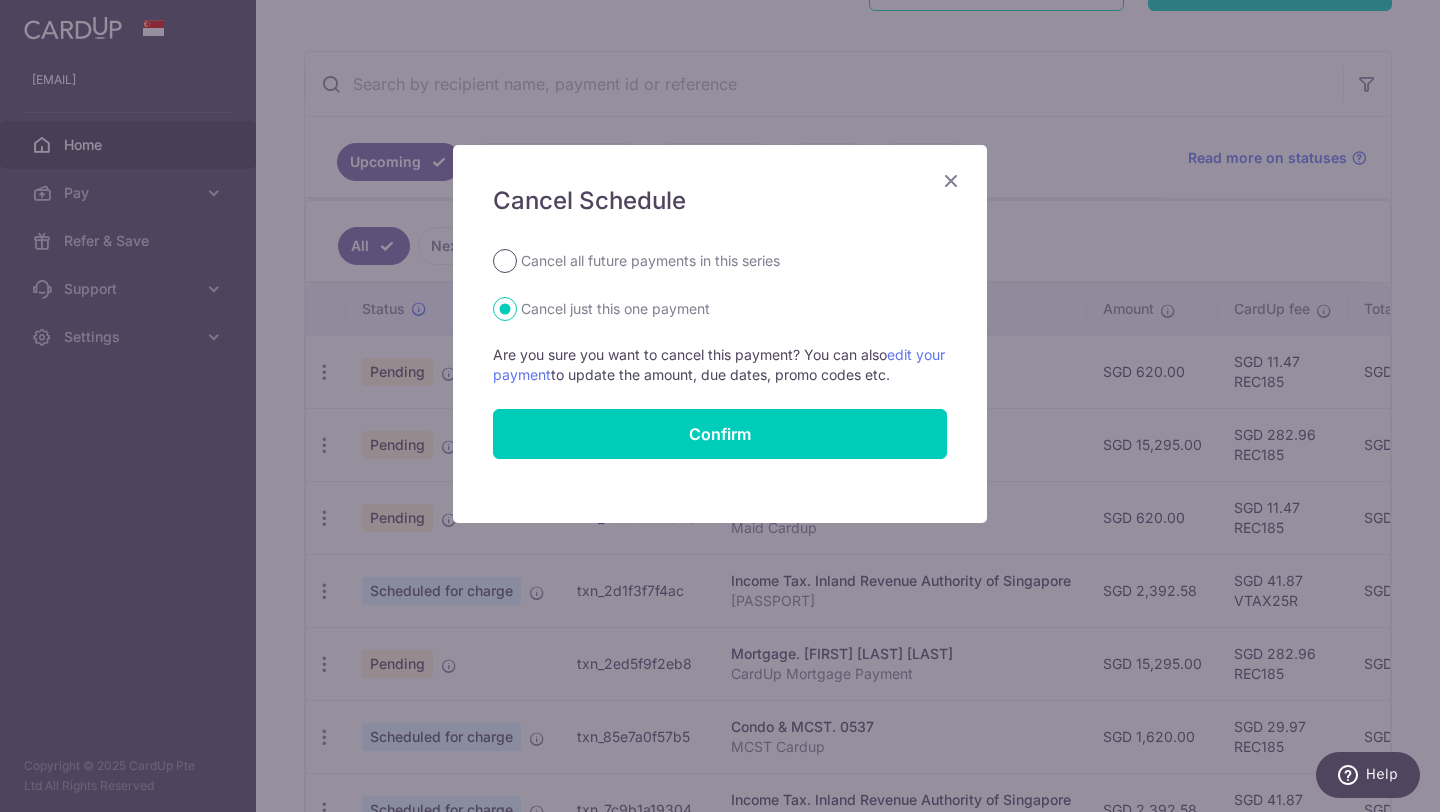 click on "Cancel all future payments in this series" at bounding box center (505, 261) 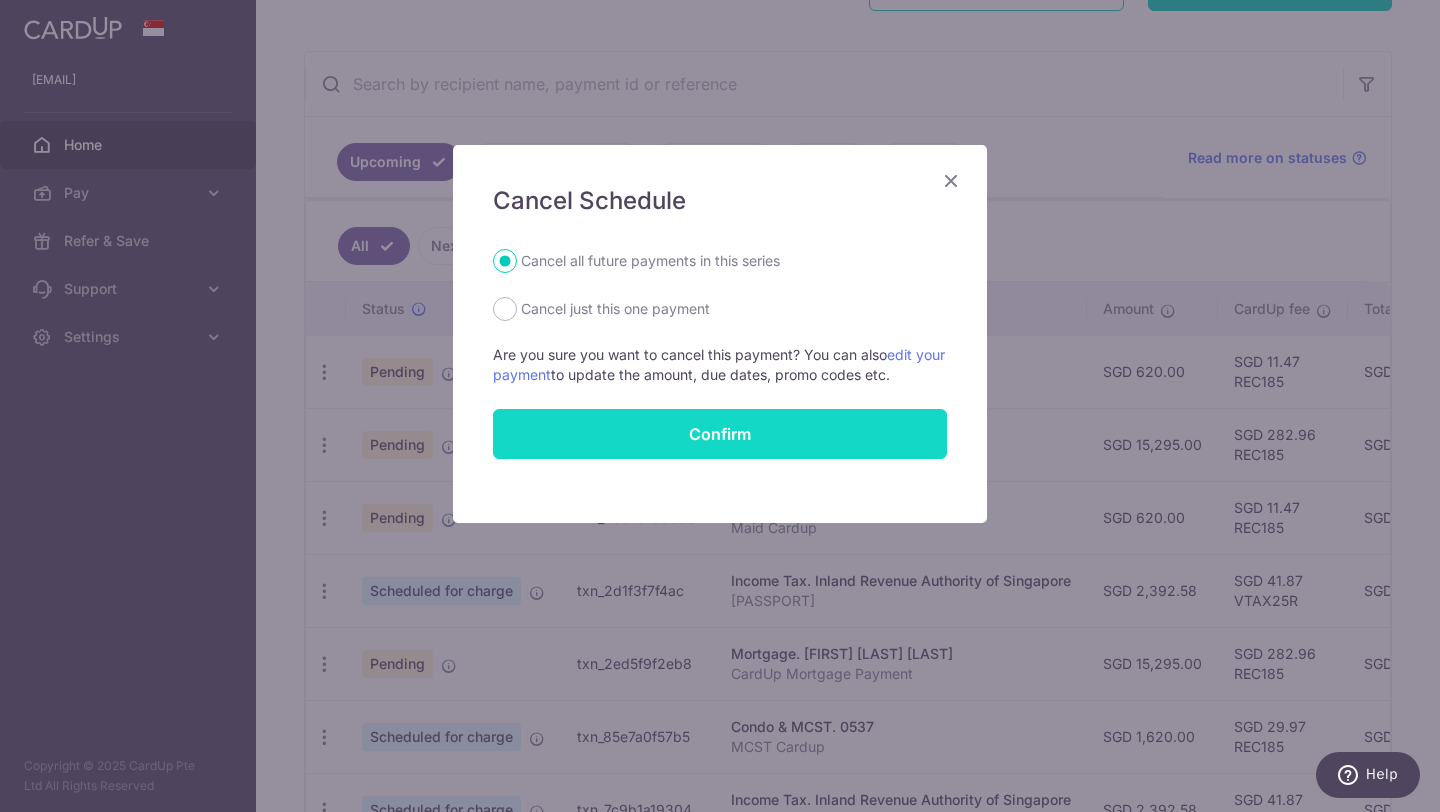 click on "Confirm" at bounding box center [720, 434] 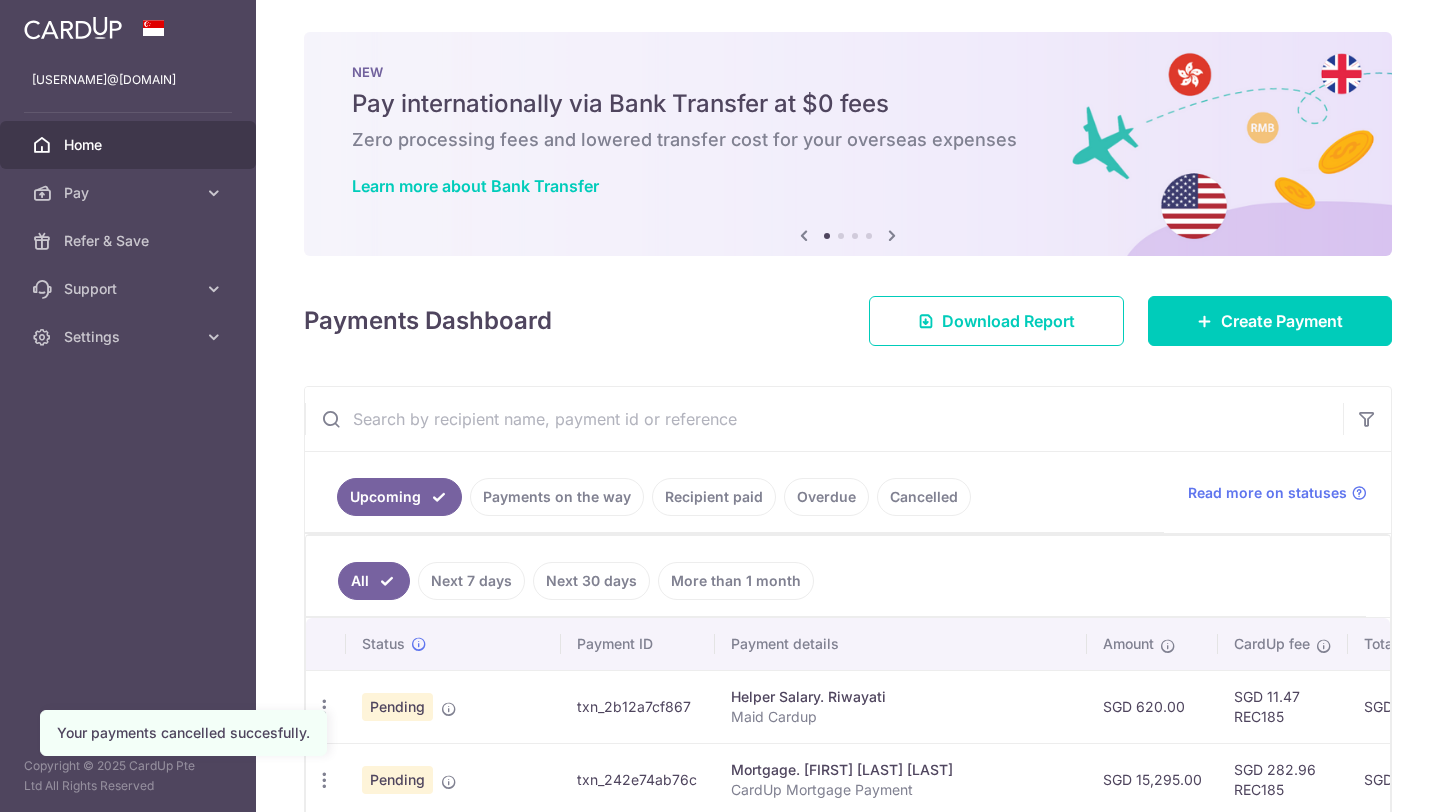 scroll, scrollTop: 0, scrollLeft: 0, axis: both 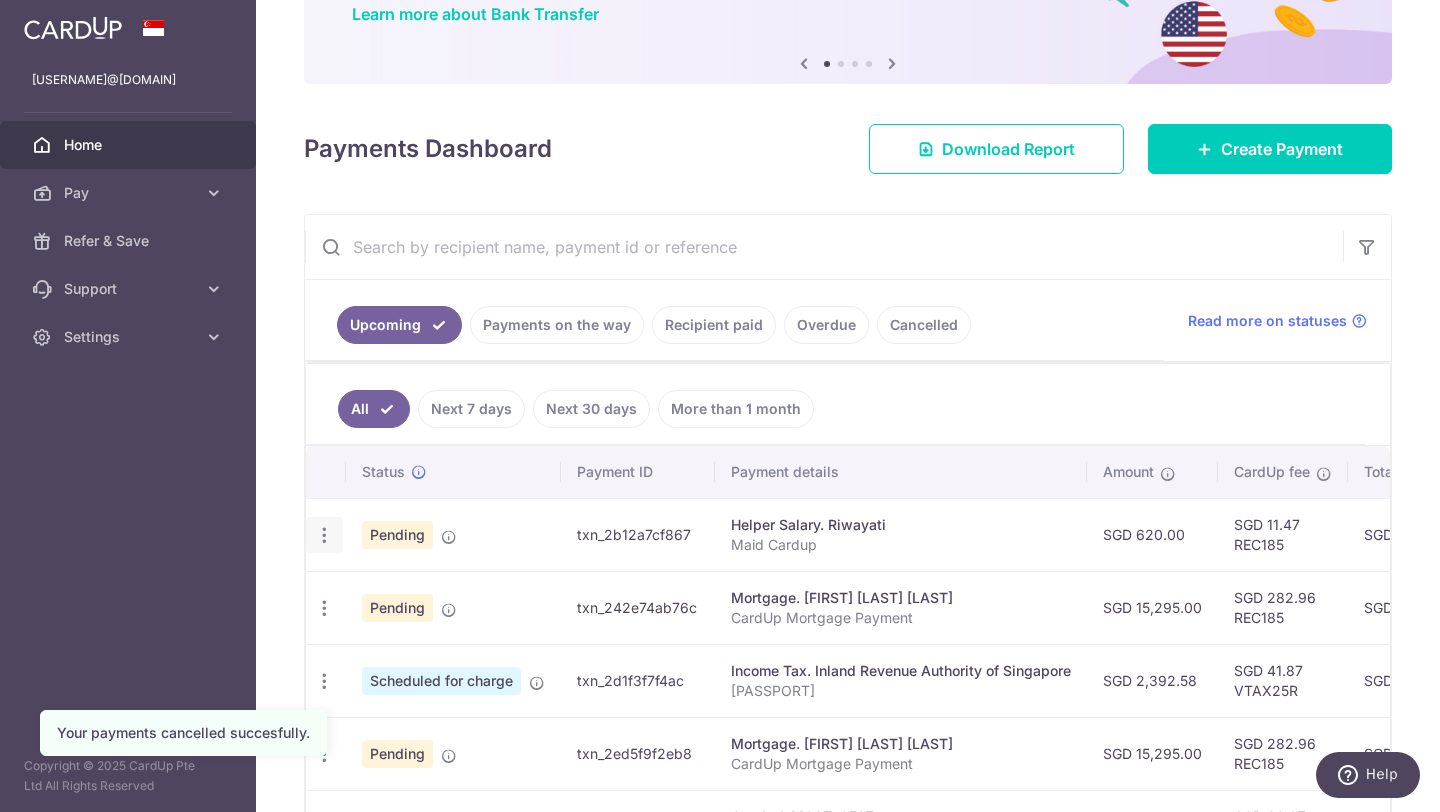 click at bounding box center (324, 535) 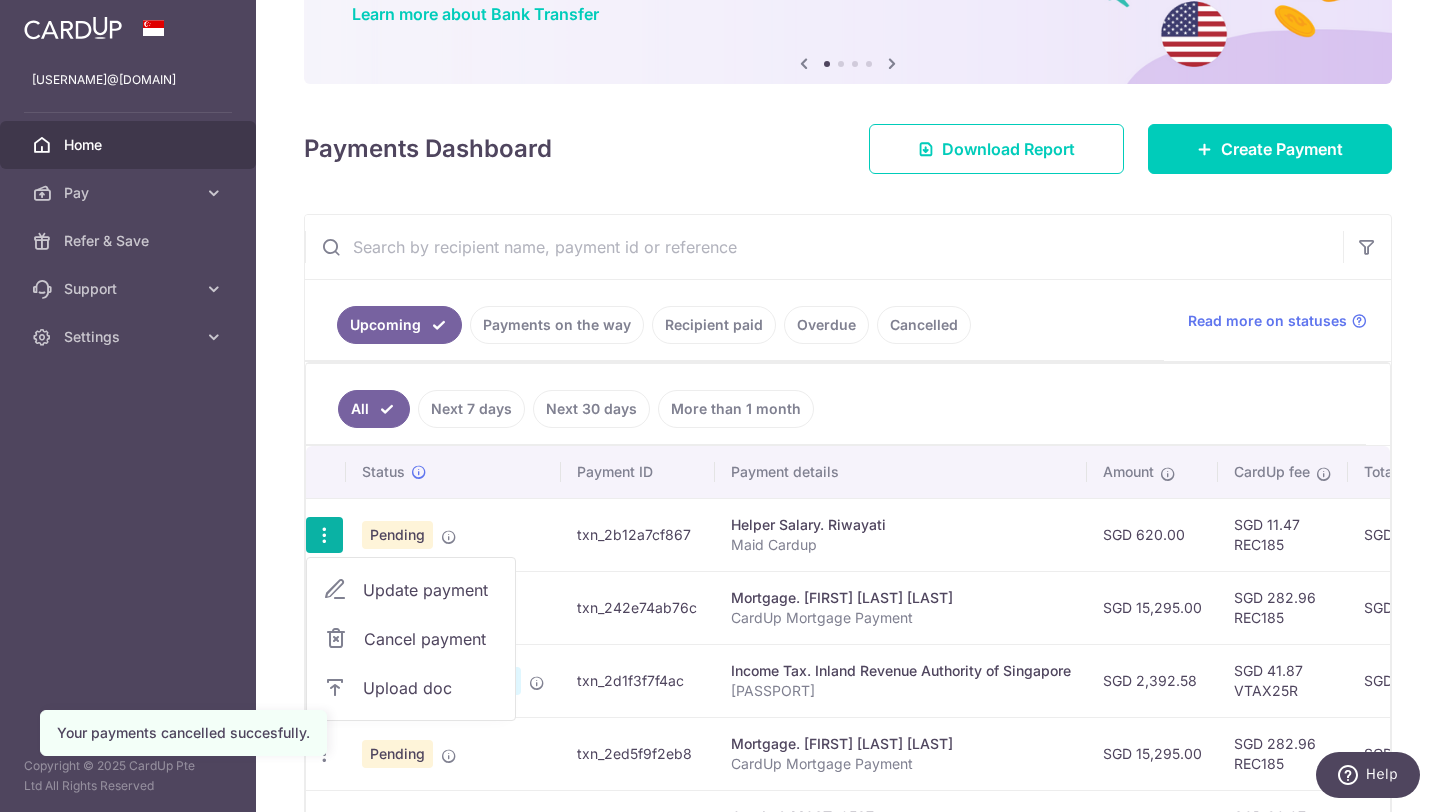 click on "Cancel payment" at bounding box center (431, 639) 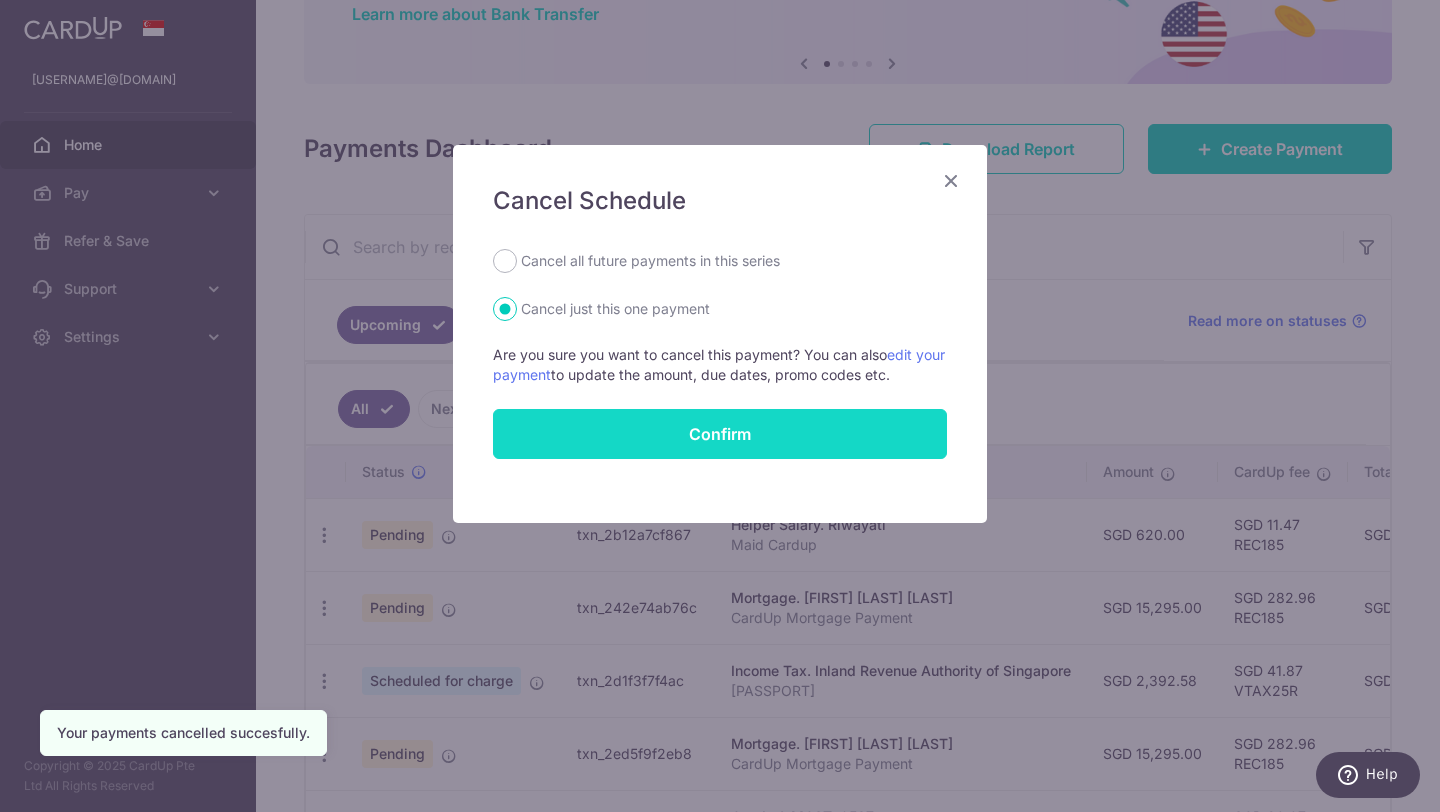 click on "Confirm" at bounding box center [720, 434] 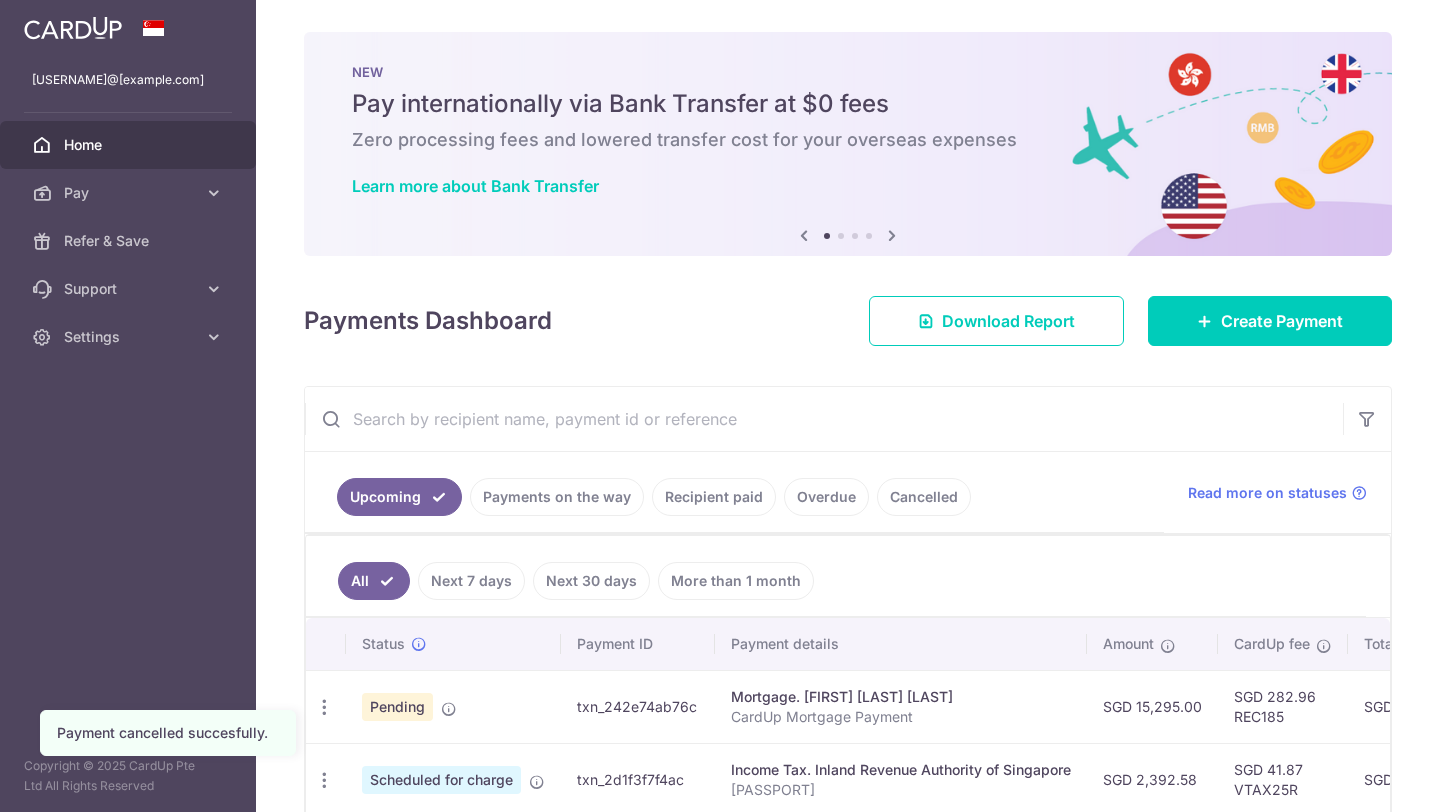 scroll, scrollTop: 0, scrollLeft: 0, axis: both 